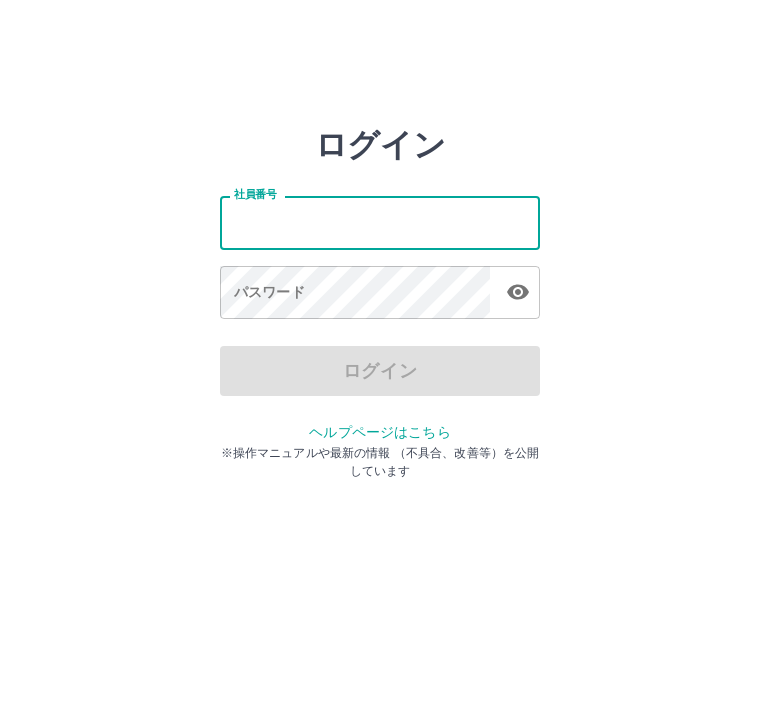 scroll, scrollTop: 0, scrollLeft: 0, axis: both 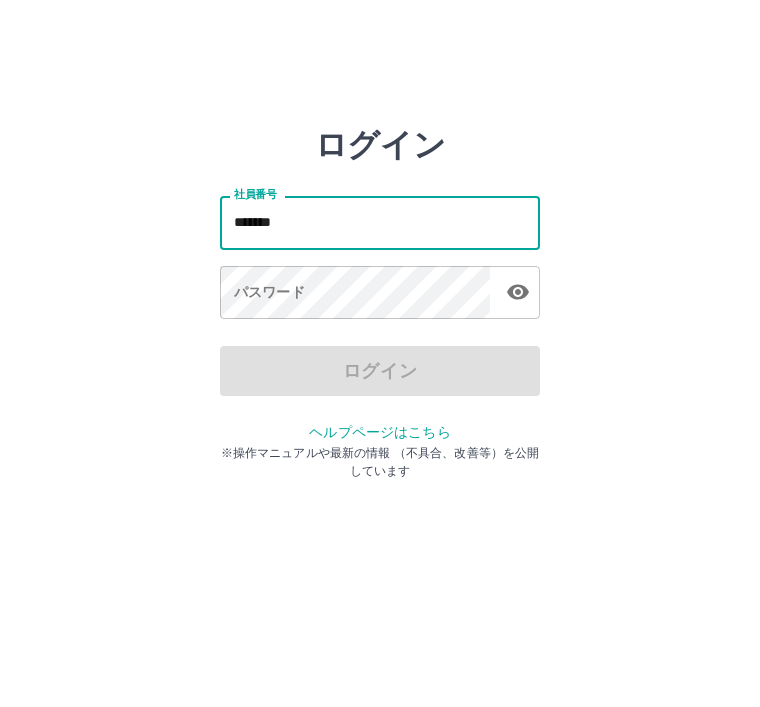 type on "*******" 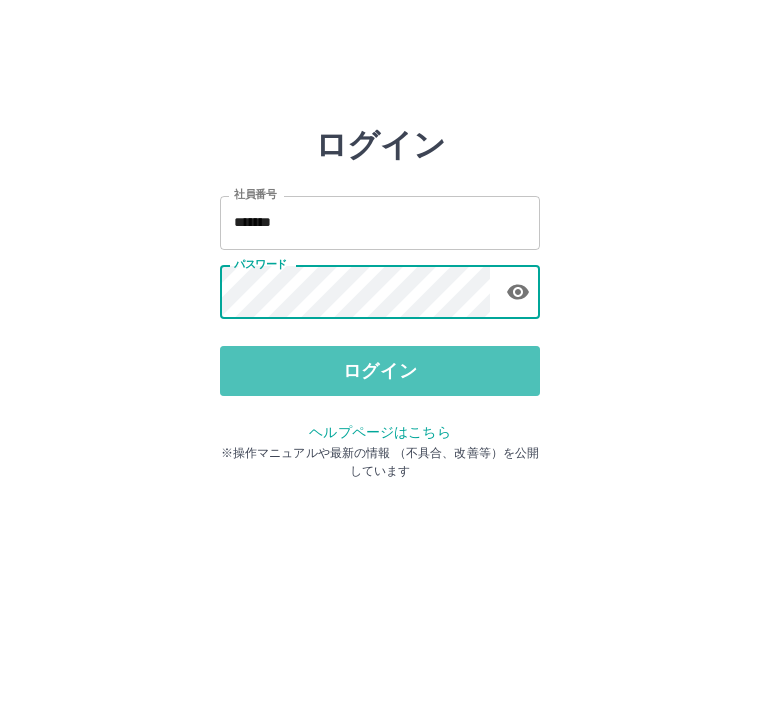 click on "ログイン" at bounding box center (380, 371) 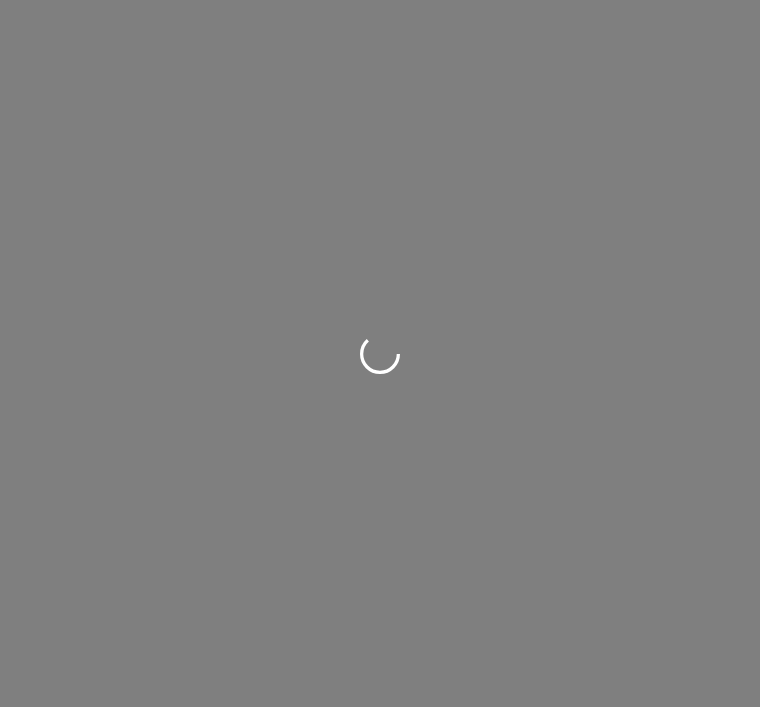 scroll, scrollTop: 0, scrollLeft: 0, axis: both 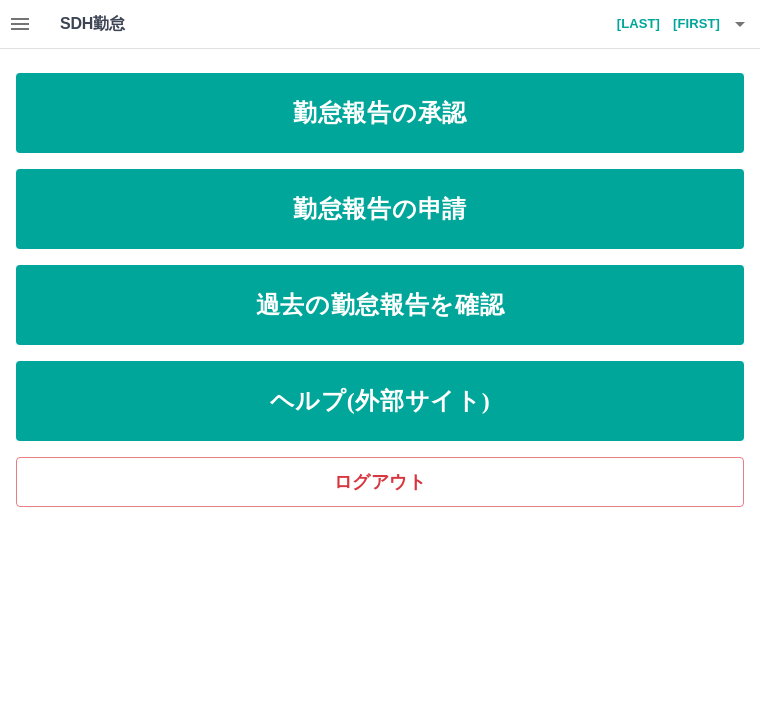 click on "勤怠報告の承認" at bounding box center [380, 113] 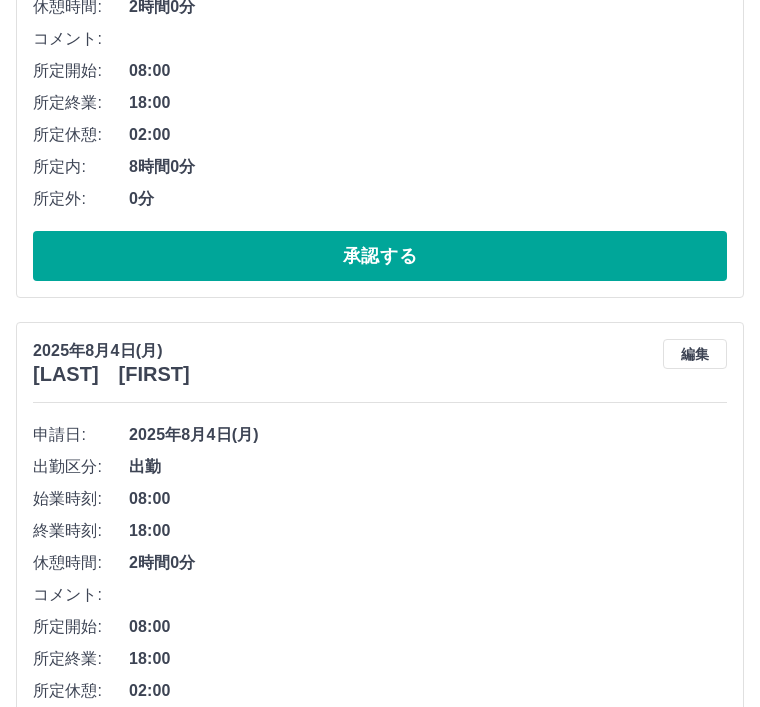 scroll, scrollTop: 509, scrollLeft: 0, axis: vertical 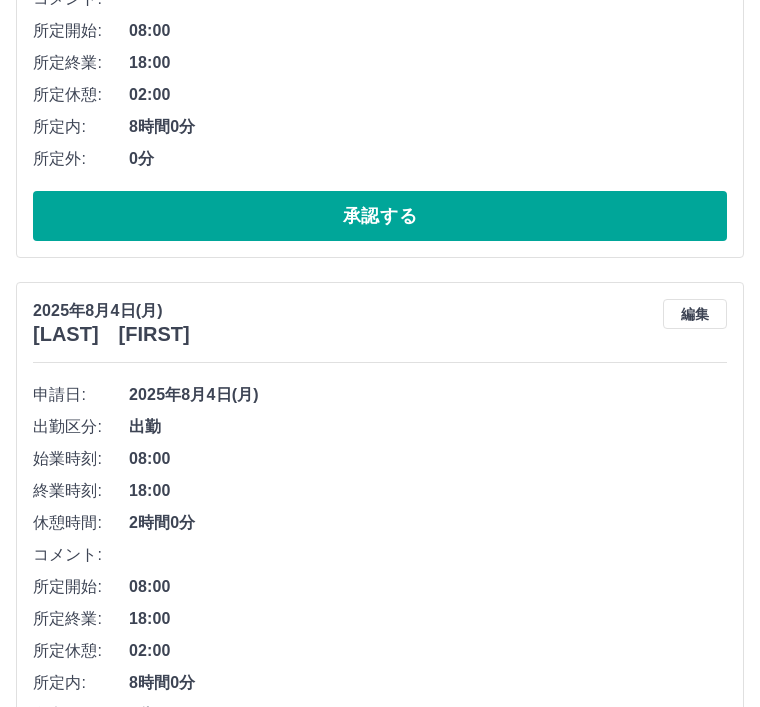click on "編集" at bounding box center [695, 315] 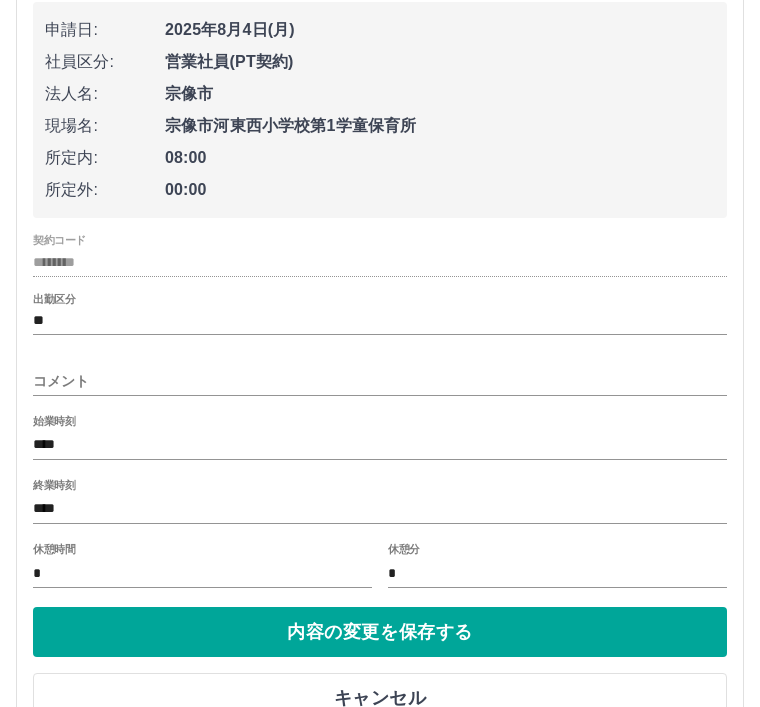 scroll, scrollTop: 891, scrollLeft: 0, axis: vertical 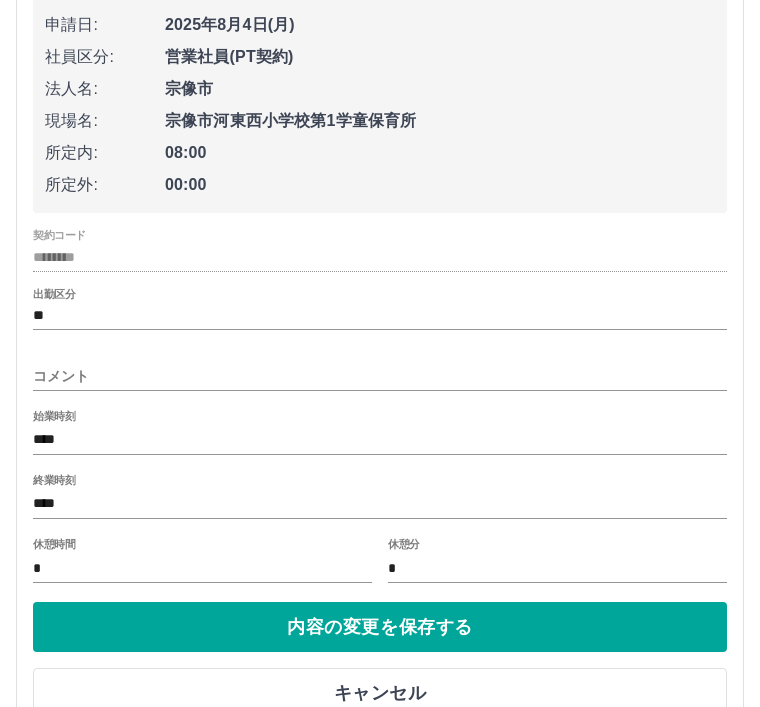 click on "****" at bounding box center (380, 505) 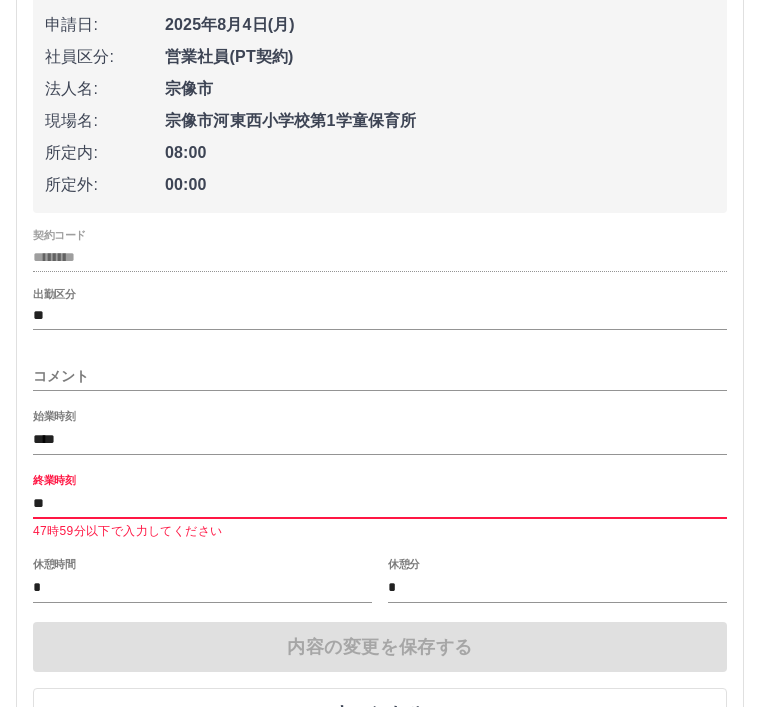 type on "*" 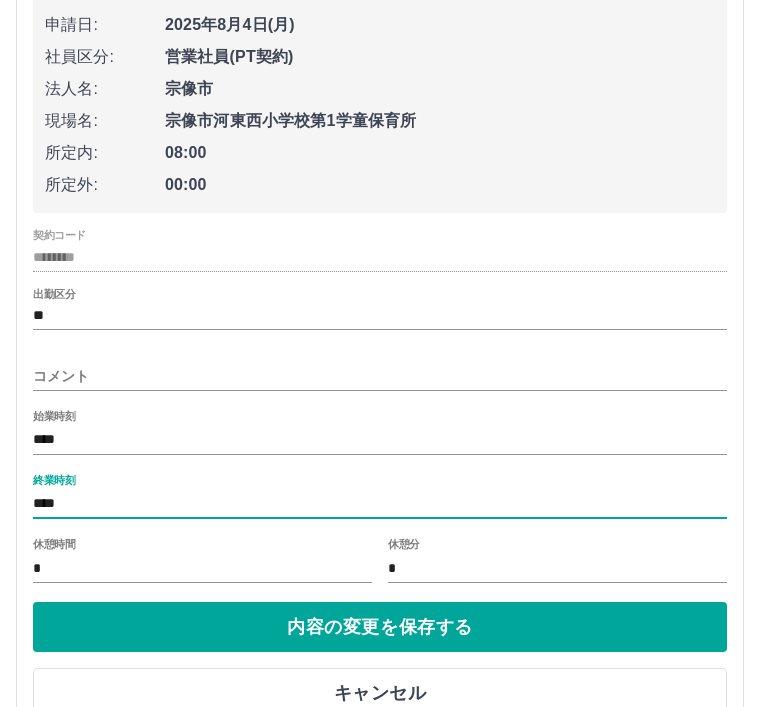 type on "****" 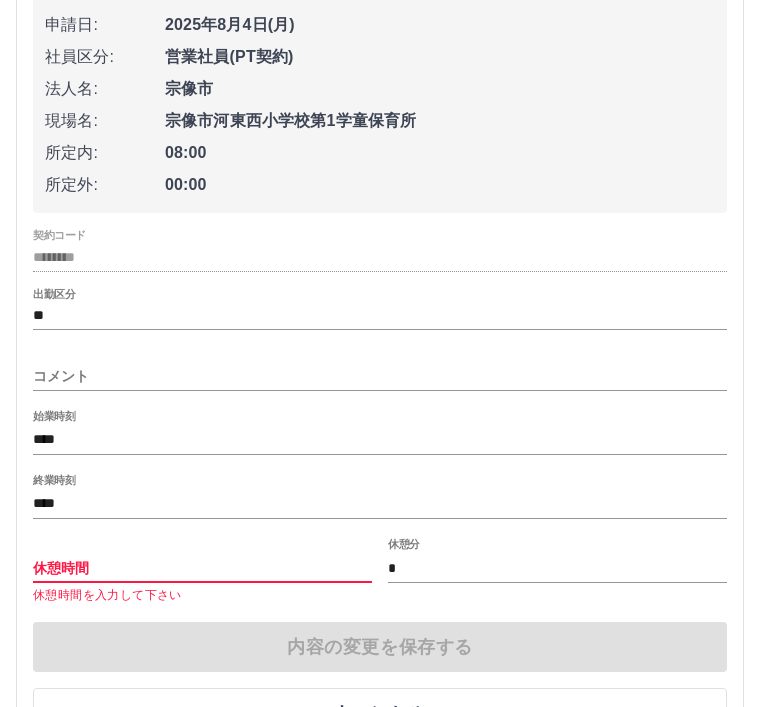 type on "*" 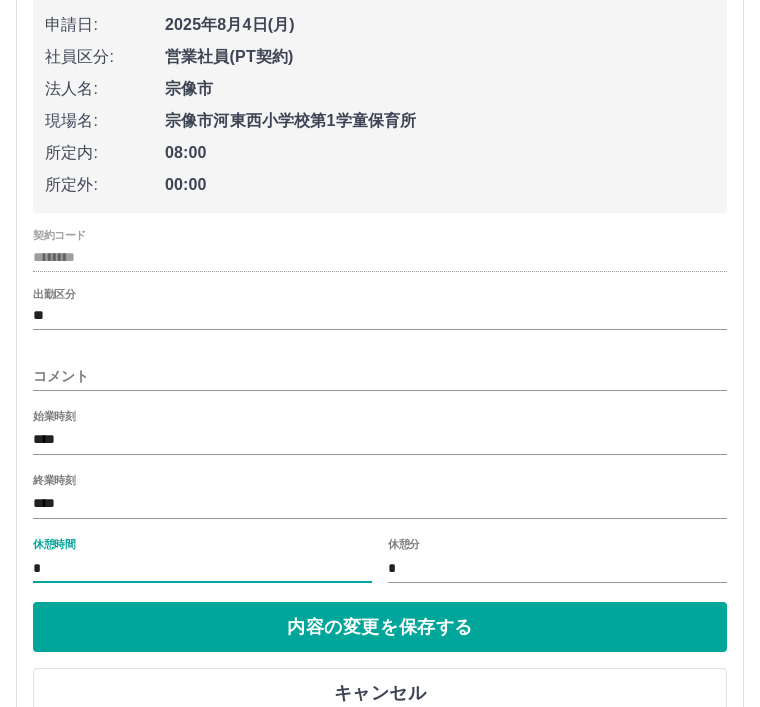 click on "内容の変更を保存する" at bounding box center [380, 627] 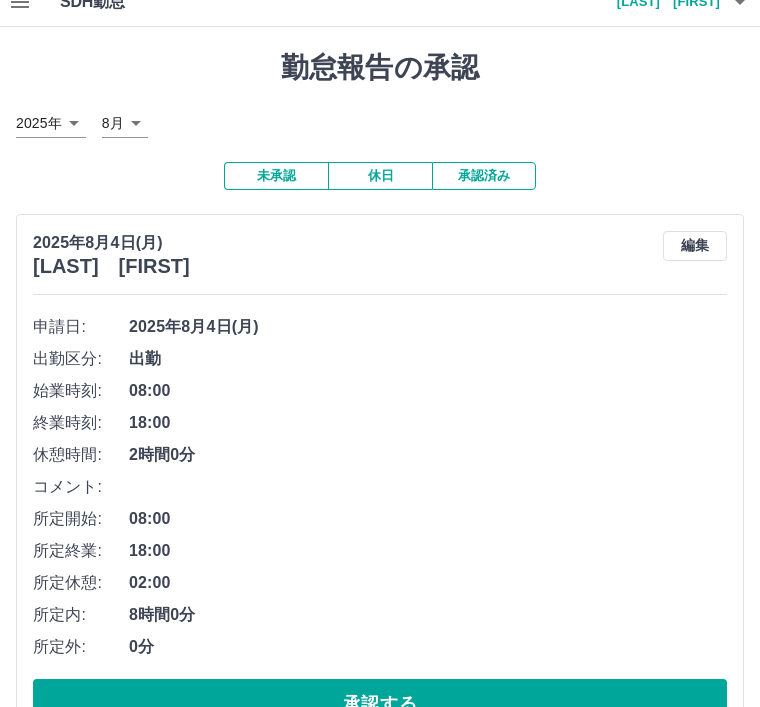 scroll, scrollTop: 0, scrollLeft: 0, axis: both 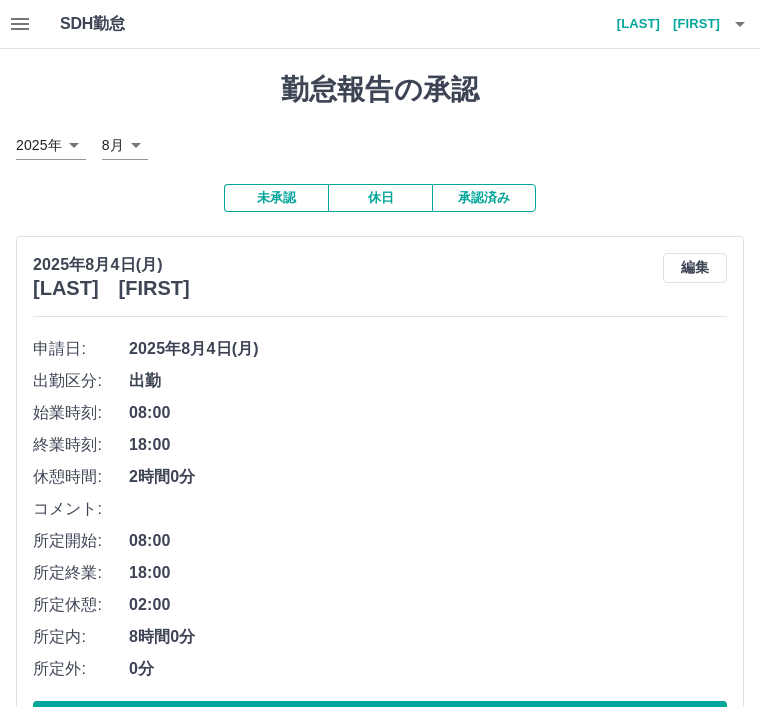 click at bounding box center (20, 24) 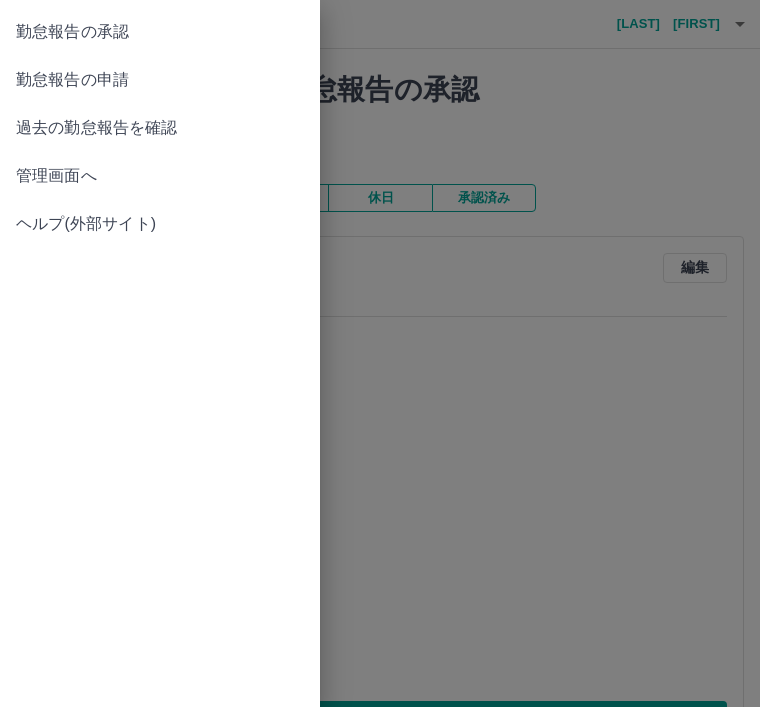 click on "勤怠報告の申請" at bounding box center (160, 80) 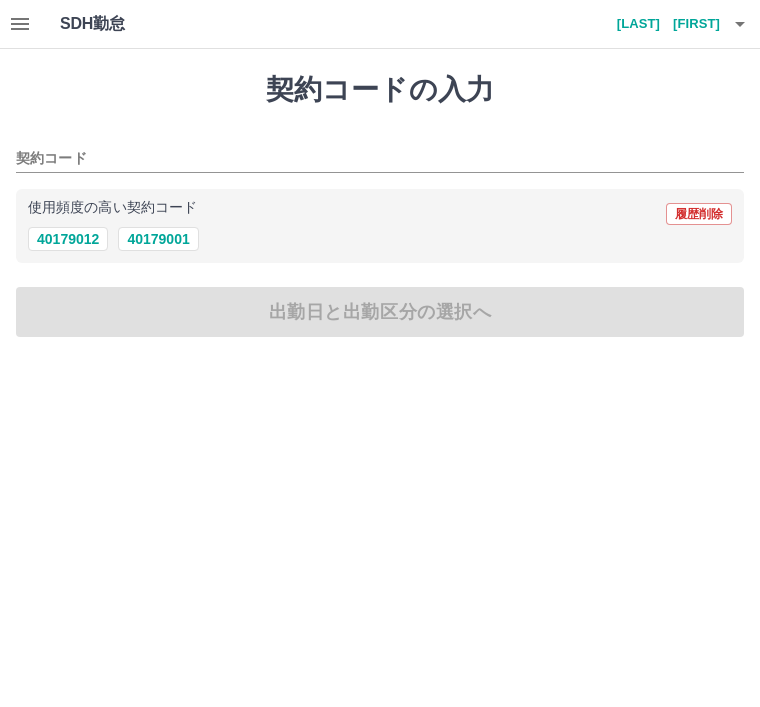 click on "40179001" at bounding box center [158, 239] 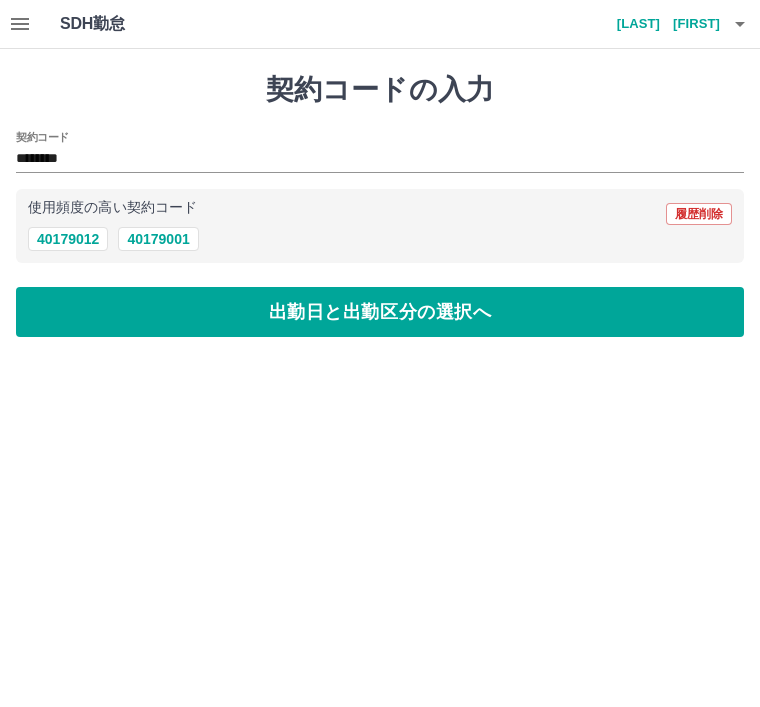click on "出勤日と出勤区分の選択へ" at bounding box center [380, 312] 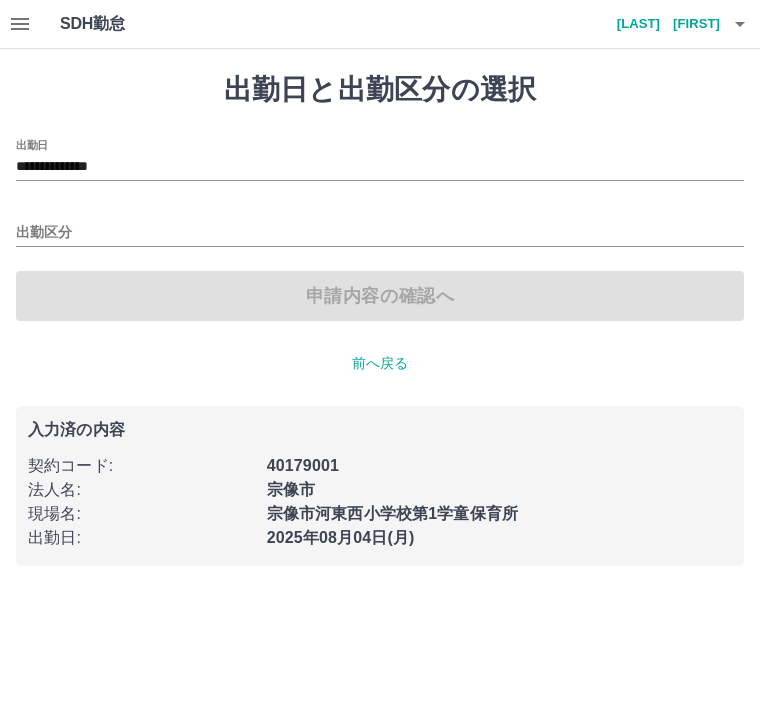click on "出勤区分" at bounding box center [380, 233] 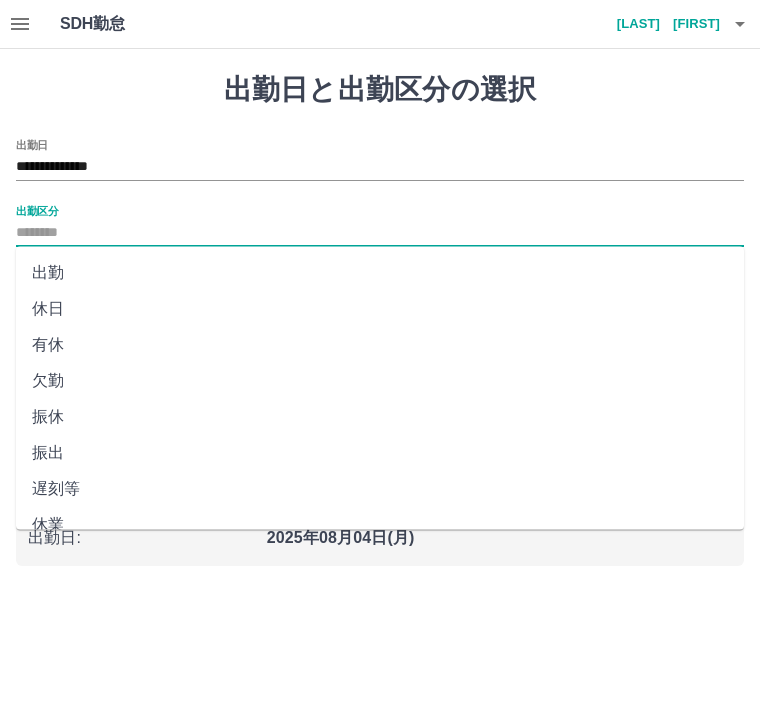 click on "出勤" at bounding box center [380, 273] 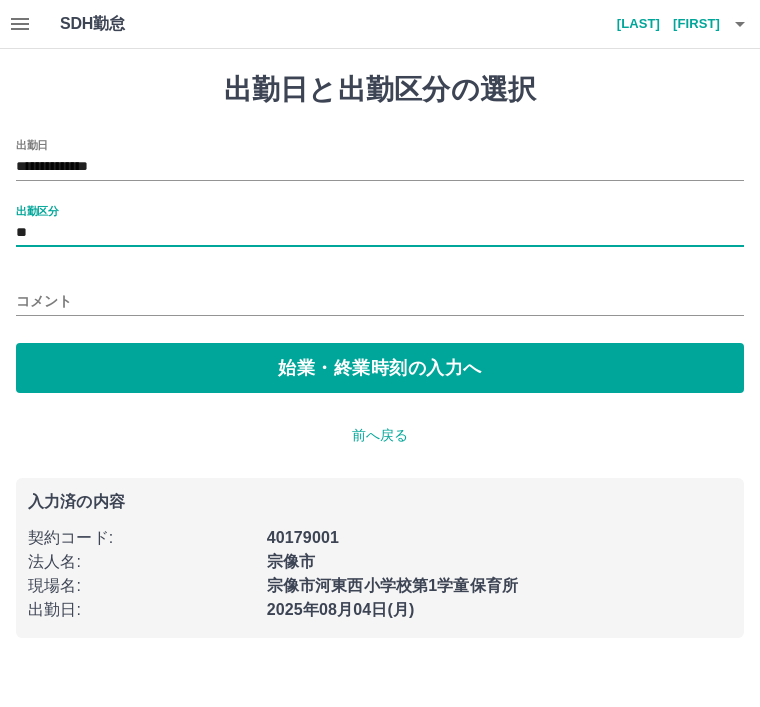 click on "始業・終業時刻の入力へ" at bounding box center (380, 368) 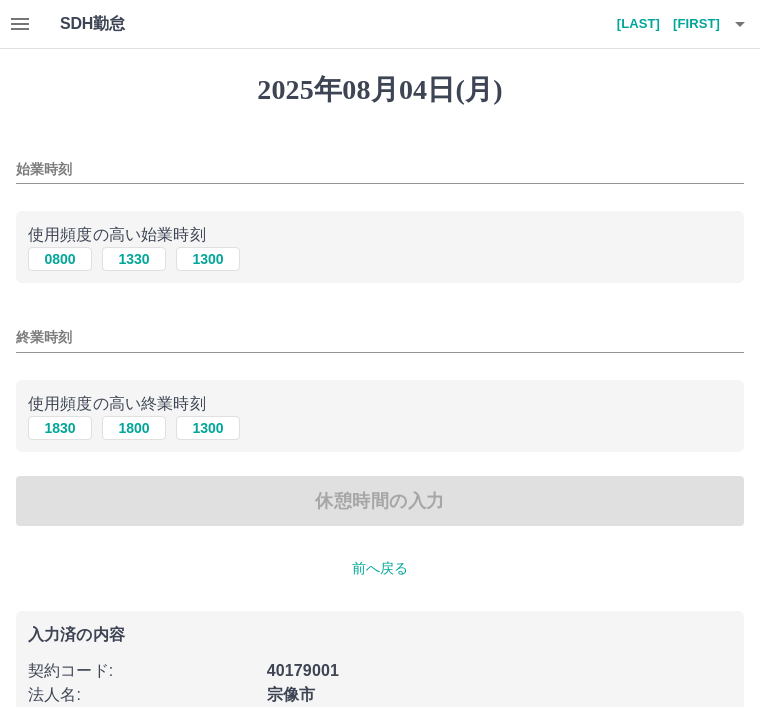 click on "0800" at bounding box center [60, 259] 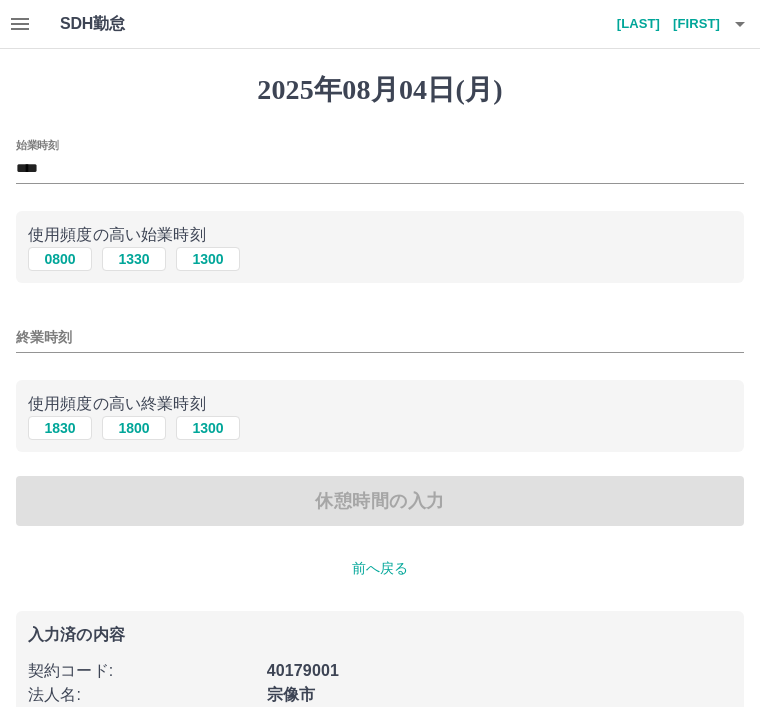 click on "1800" at bounding box center [134, 428] 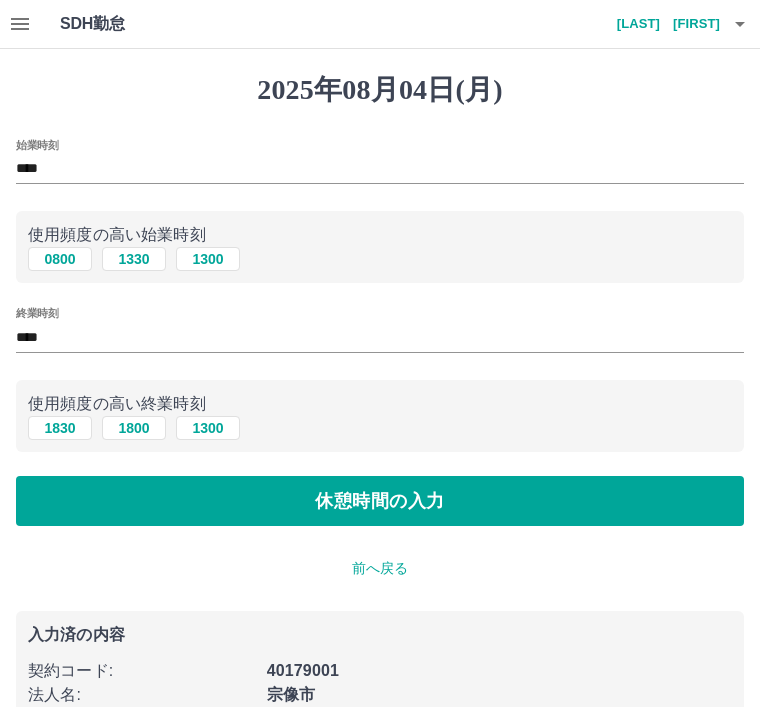 click on "****" at bounding box center (380, 337) 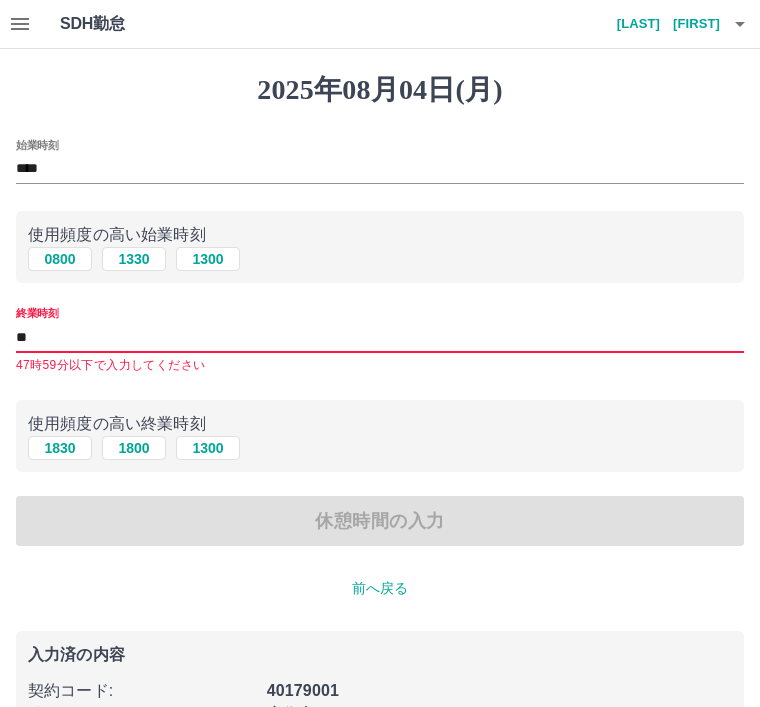 type on "*" 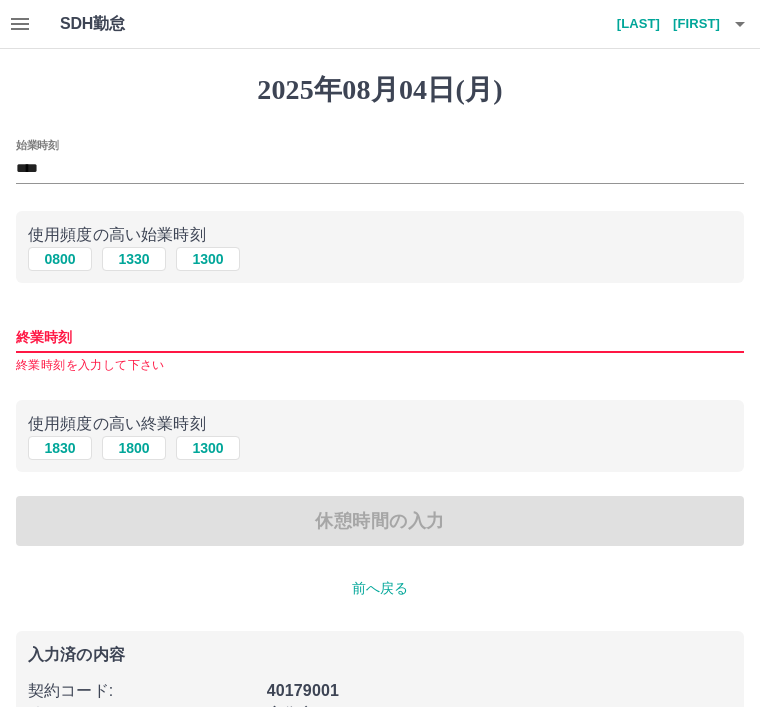 click on "1800" at bounding box center (134, 448) 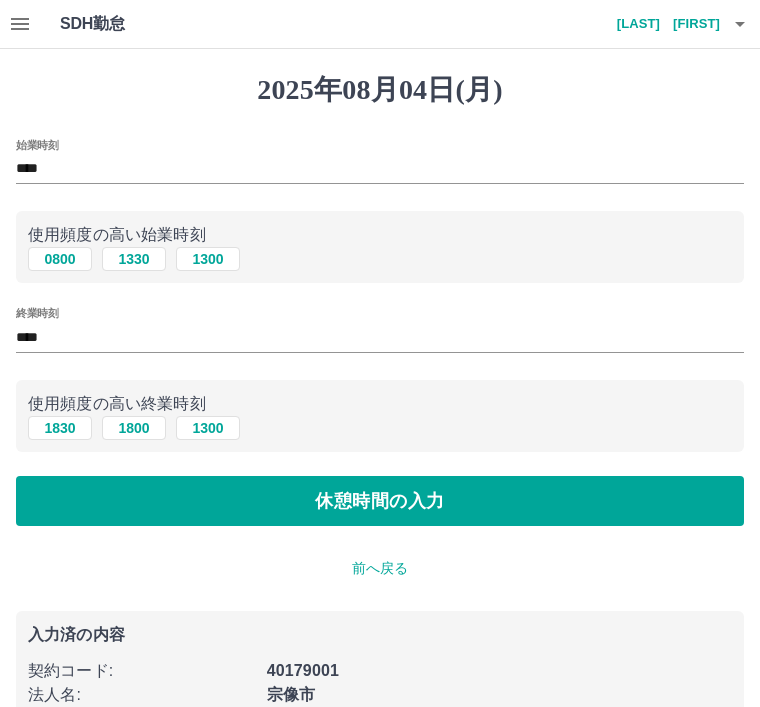 click on "休憩時間の入力" at bounding box center [380, 501] 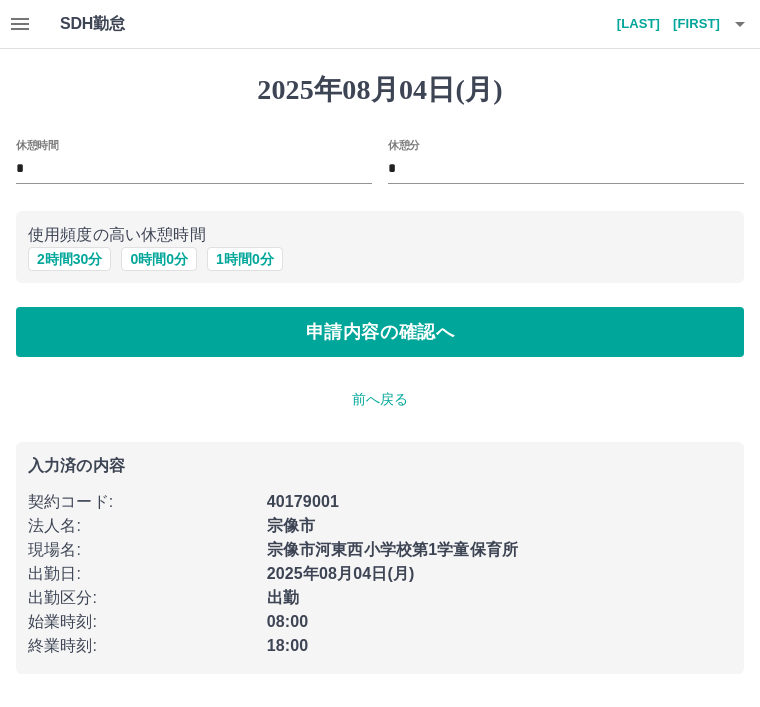 click on "*" at bounding box center (194, 169) 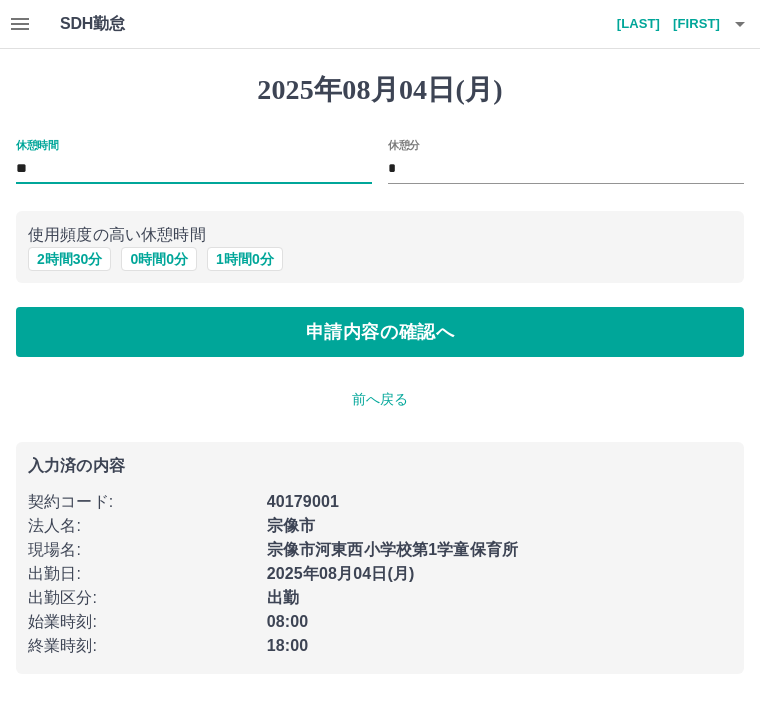 click on "申請内容の確認へ" at bounding box center [380, 332] 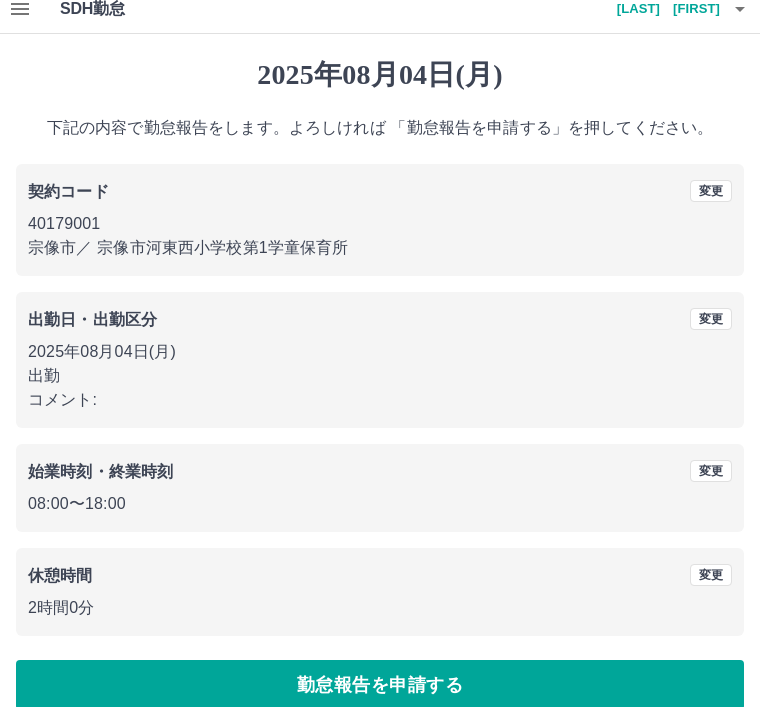 scroll, scrollTop: 41, scrollLeft: 0, axis: vertical 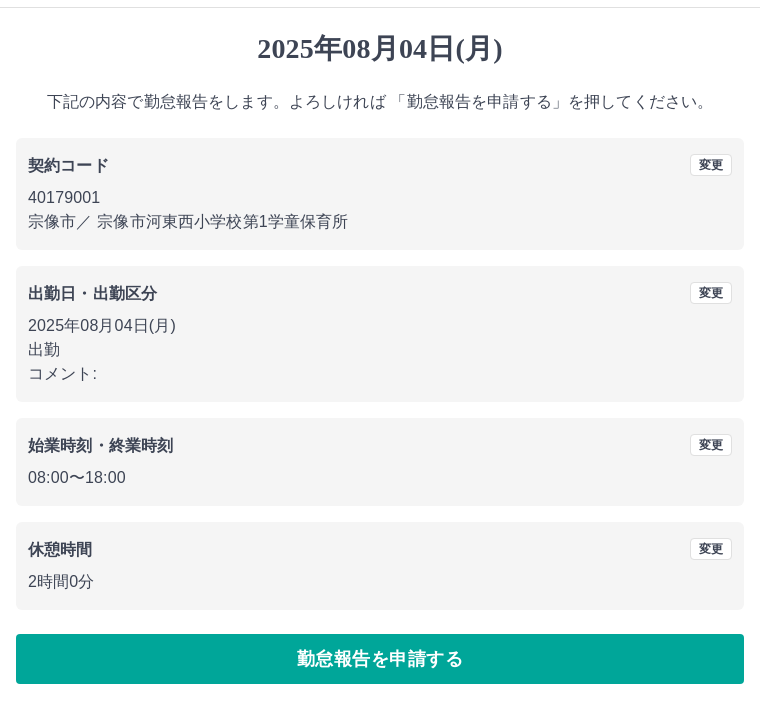 click on "勤怠報告を申請する" at bounding box center [380, 659] 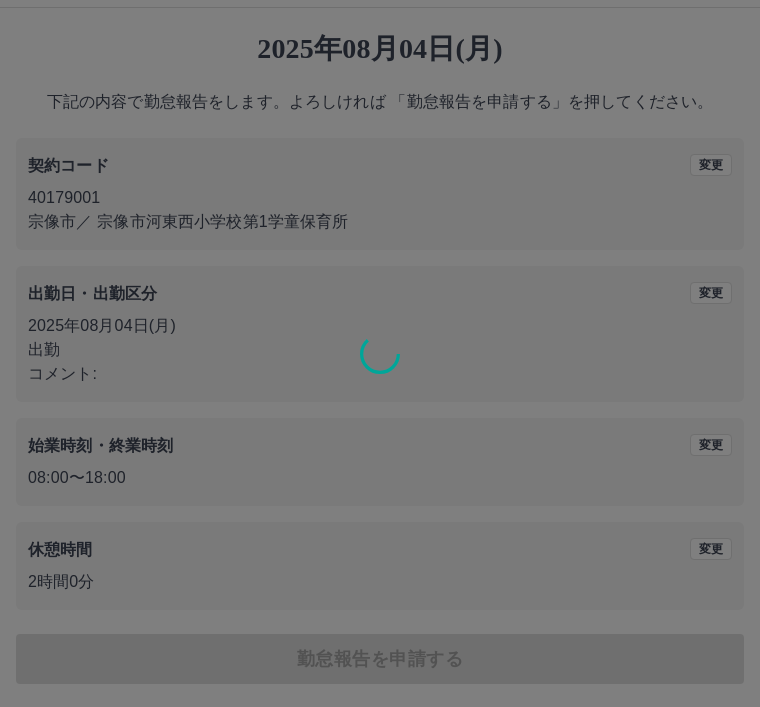 scroll, scrollTop: 0, scrollLeft: 0, axis: both 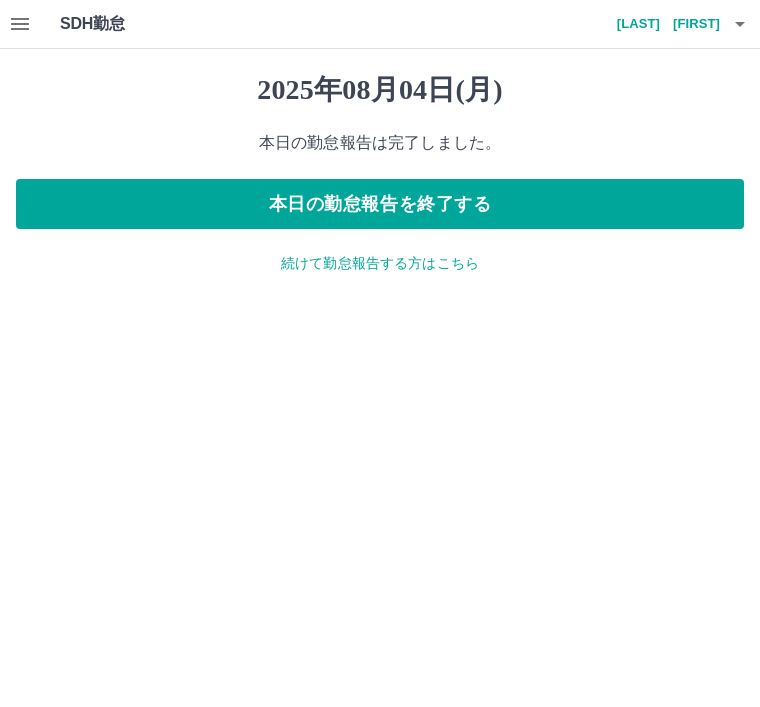 click at bounding box center [20, 24] 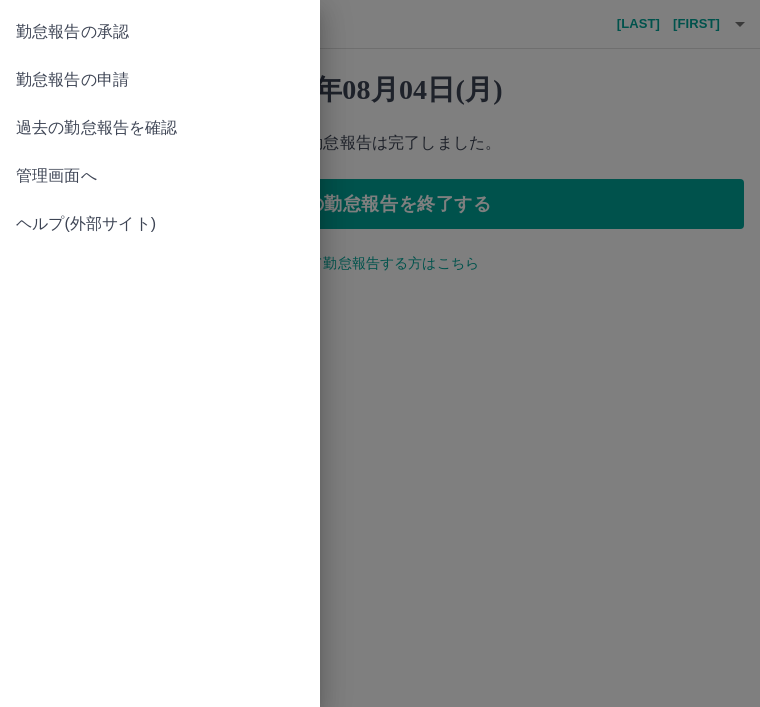 click on "勤怠報告の承認" at bounding box center [160, 32] 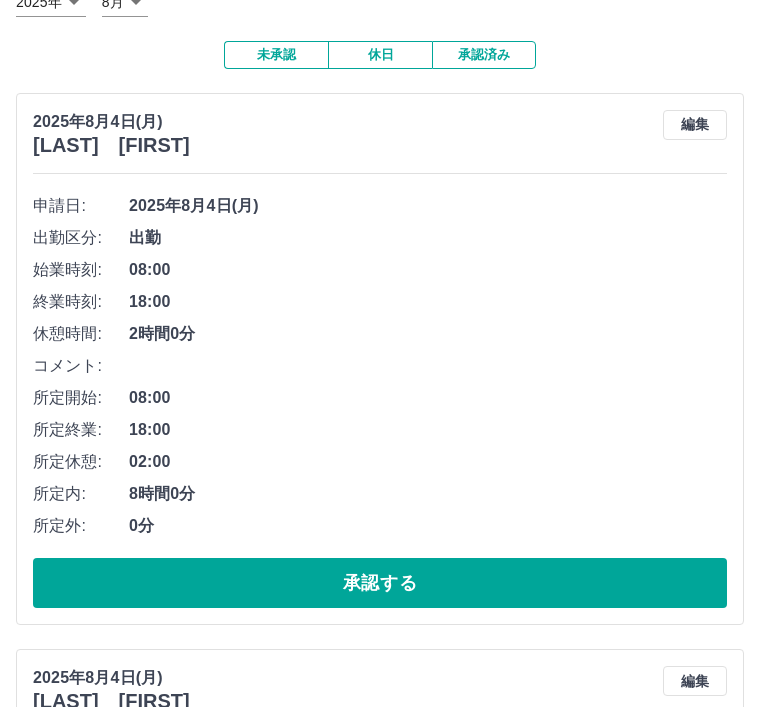 scroll, scrollTop: 0, scrollLeft: 0, axis: both 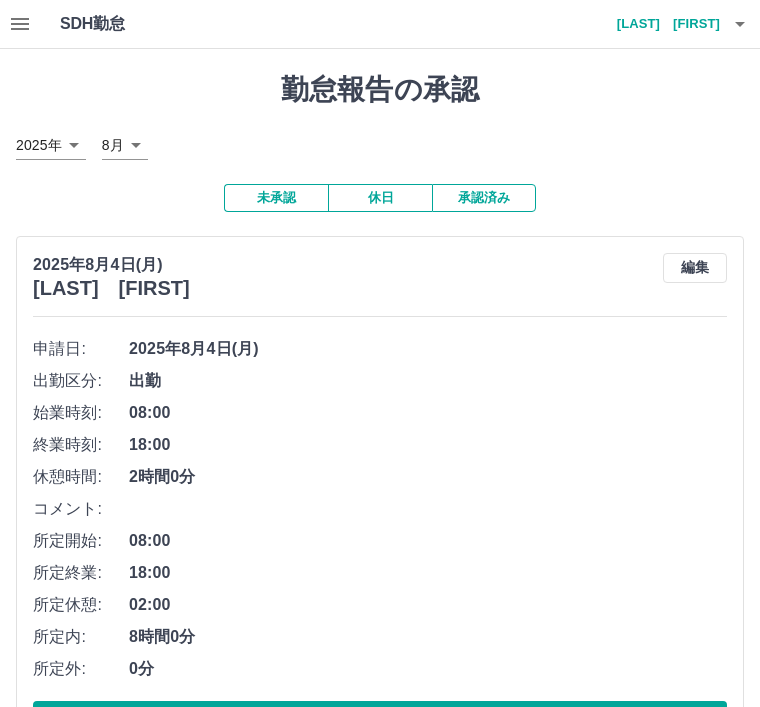 click at bounding box center [740, 24] 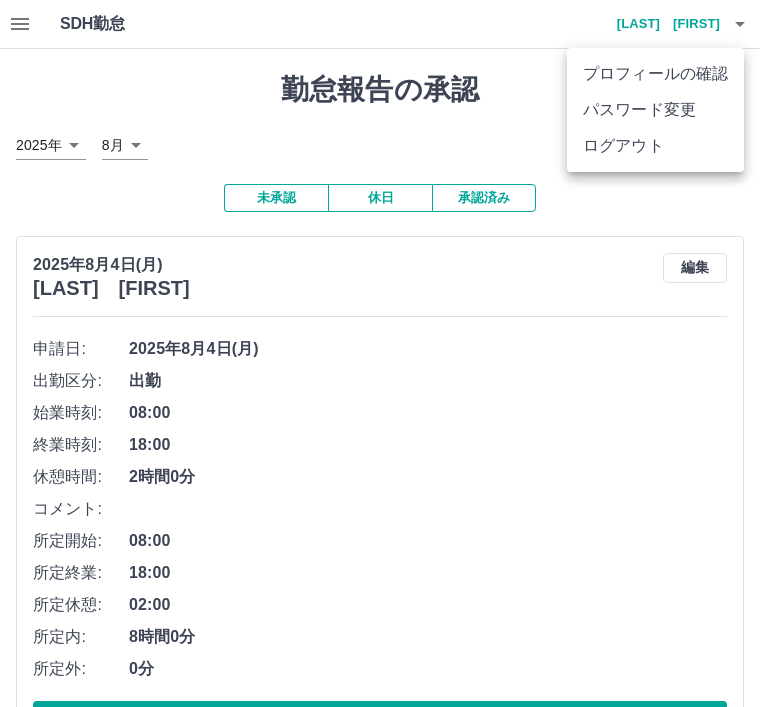 click on "ログアウト" at bounding box center [655, 146] 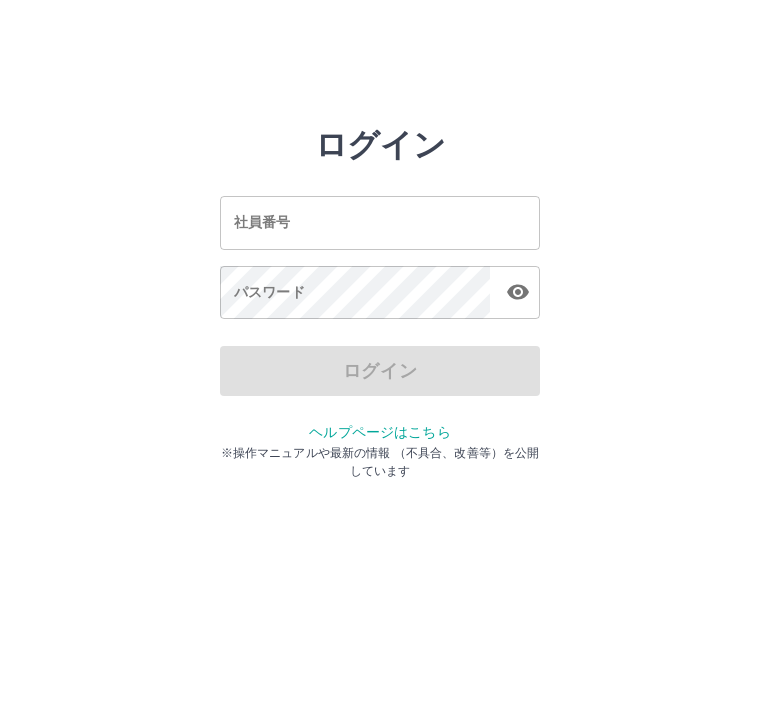 scroll, scrollTop: 0, scrollLeft: 0, axis: both 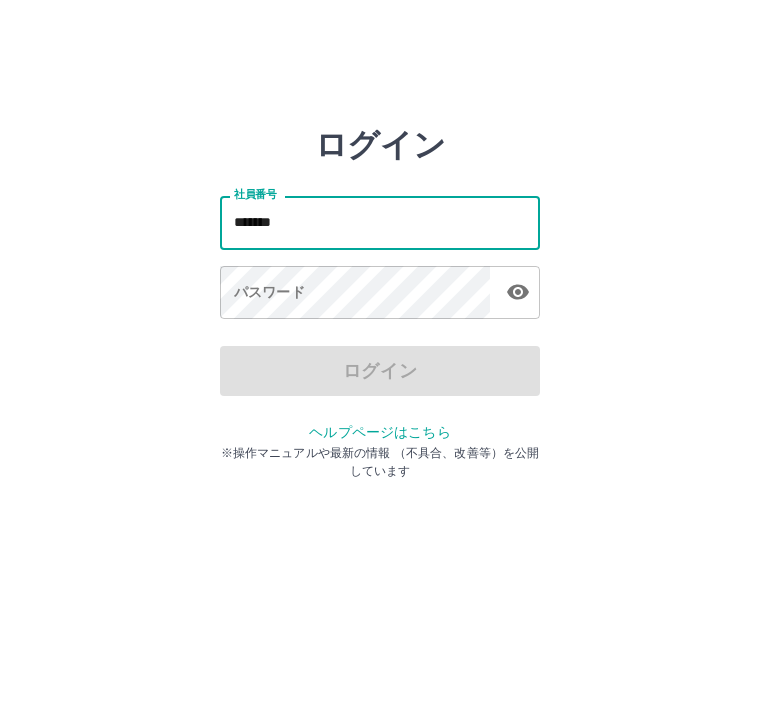 type on "*******" 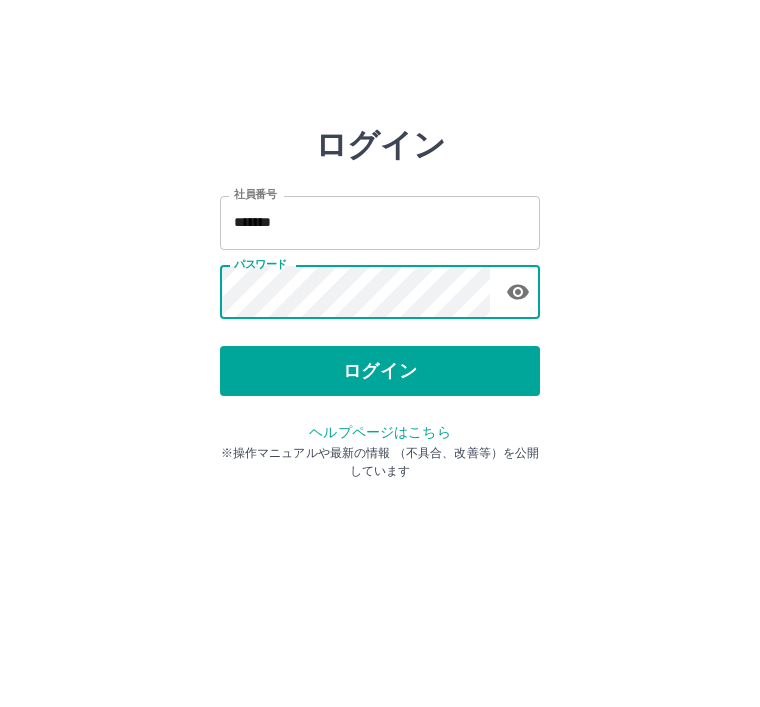 click on "ログイン" at bounding box center (380, 371) 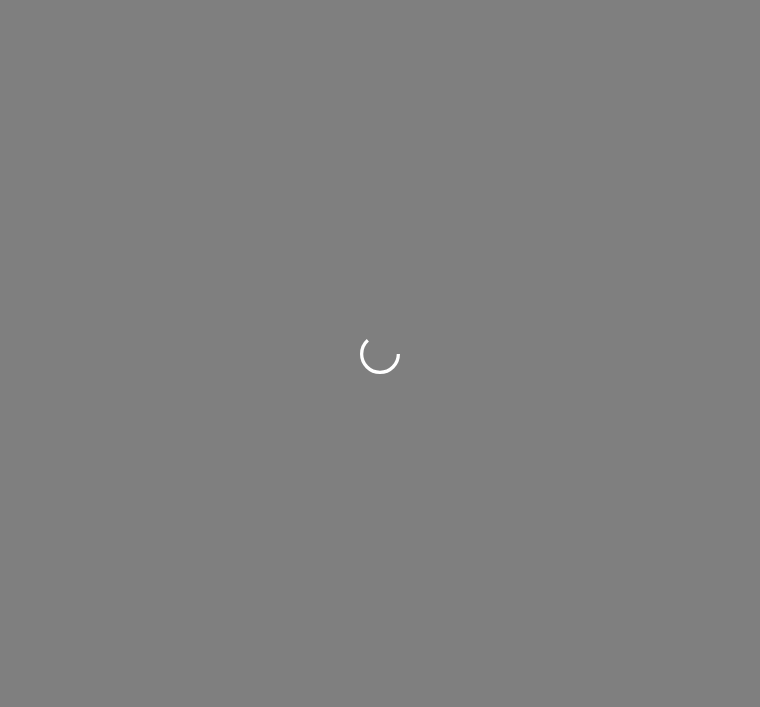 scroll, scrollTop: 0, scrollLeft: 0, axis: both 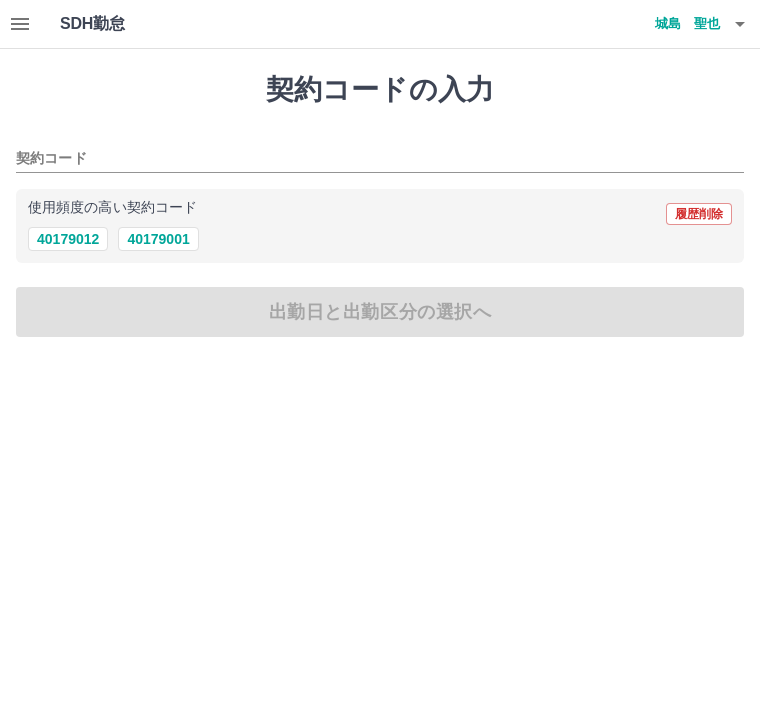 click on "40179001" at bounding box center [158, 239] 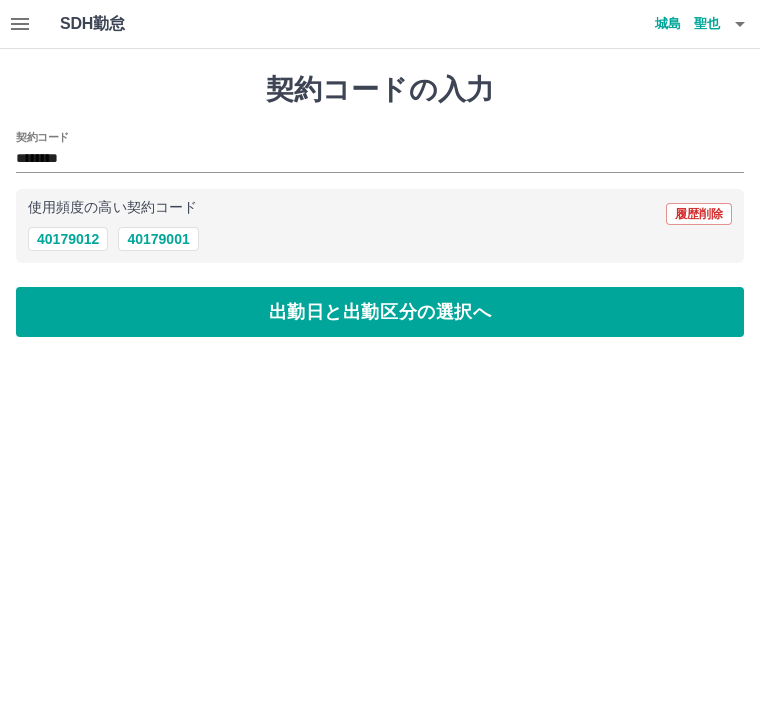click on "出勤日と出勤区分の選択へ" at bounding box center (380, 312) 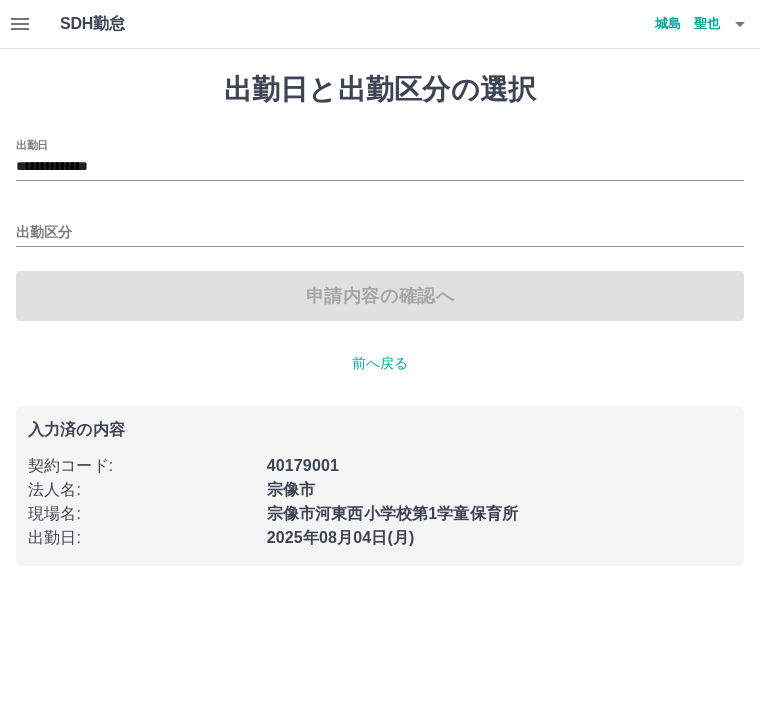 click on "出勤区分" at bounding box center [380, 233] 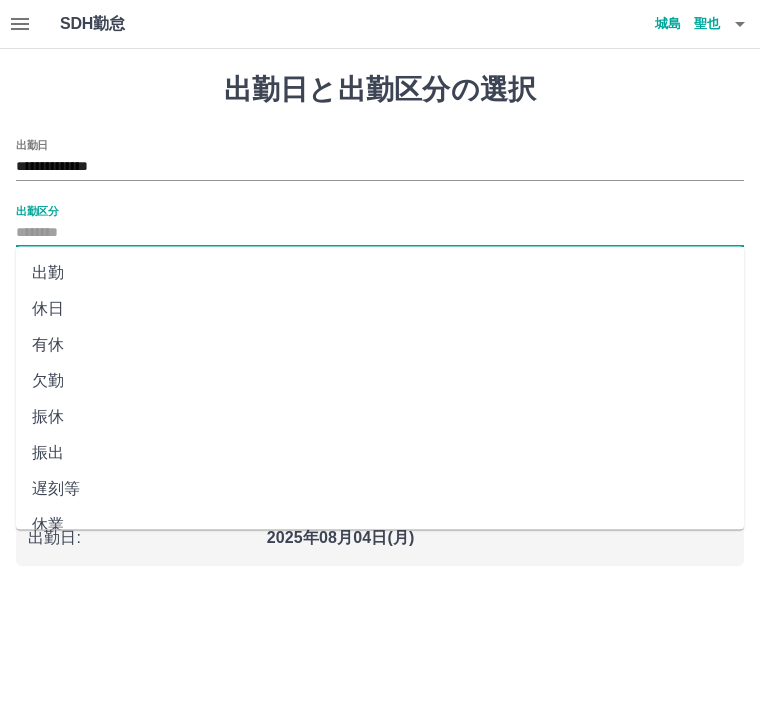 click on "有休" at bounding box center [380, 345] 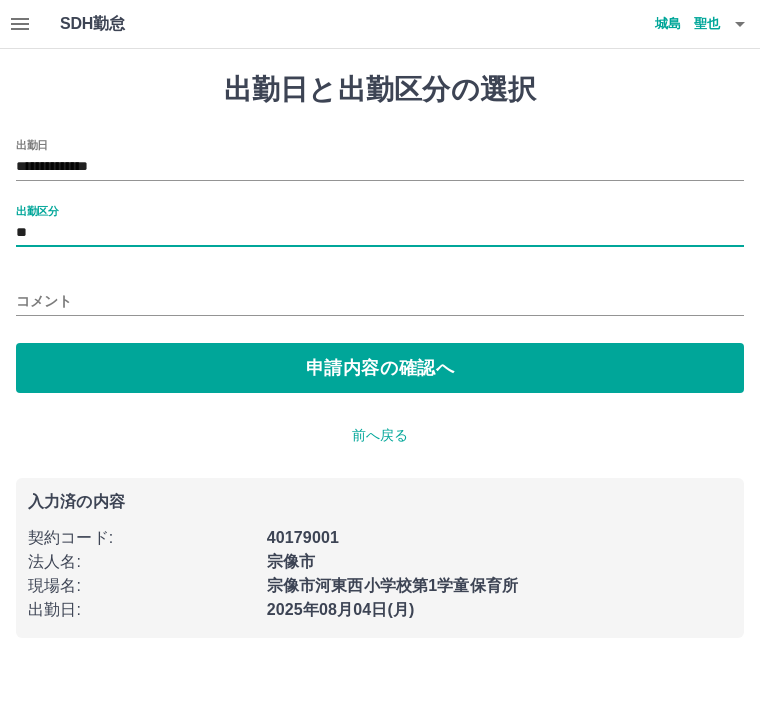 click on "コメント" at bounding box center (380, 301) 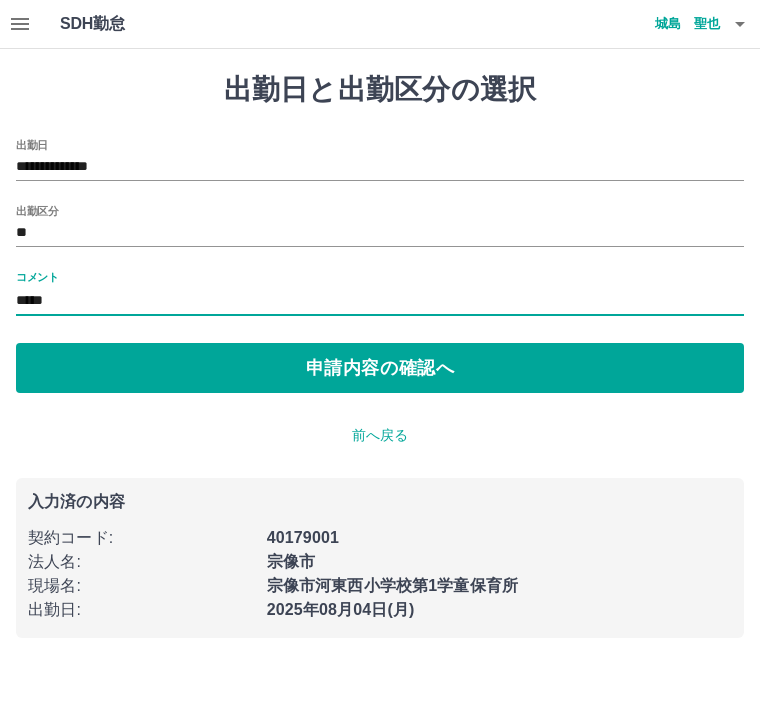 type on "*****" 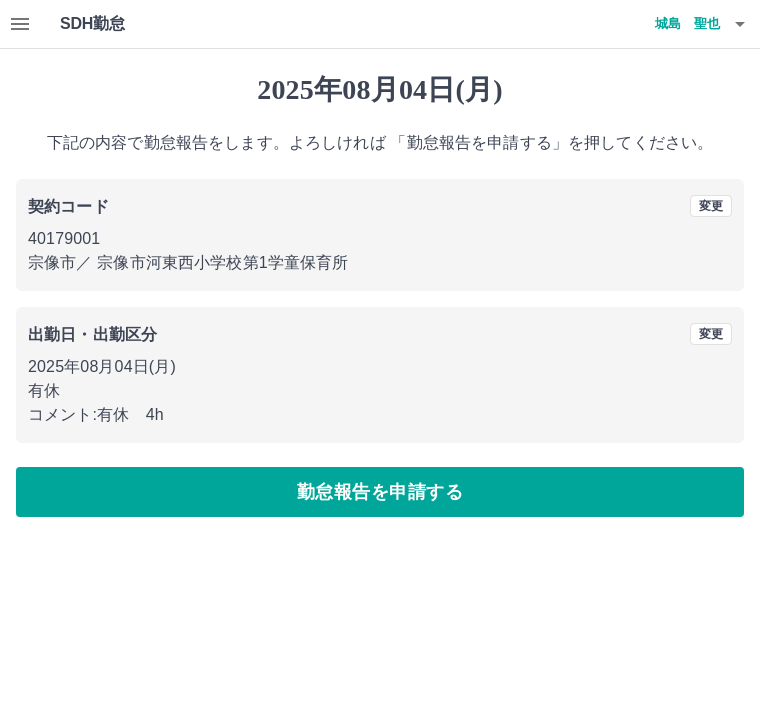 click on "変更" at bounding box center (711, 334) 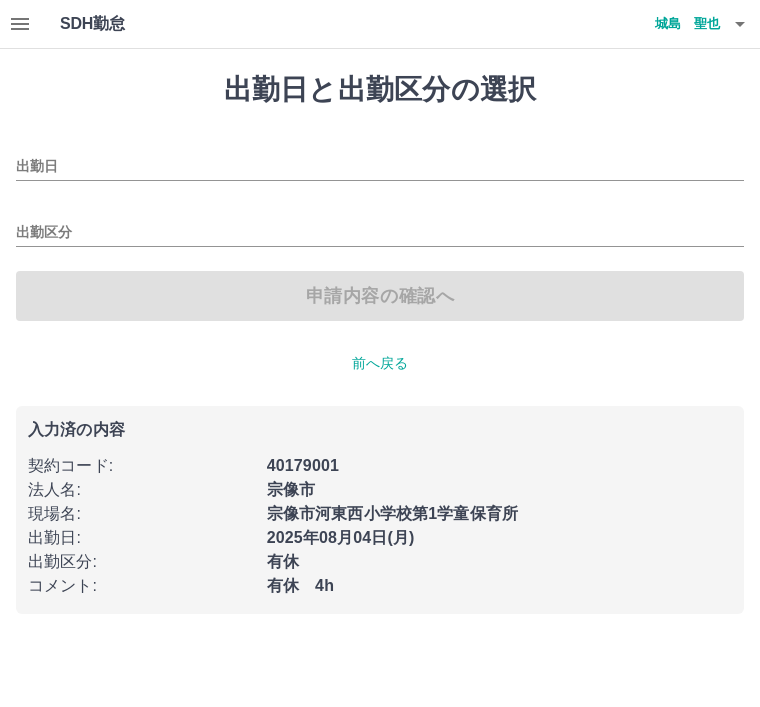 type on "**********" 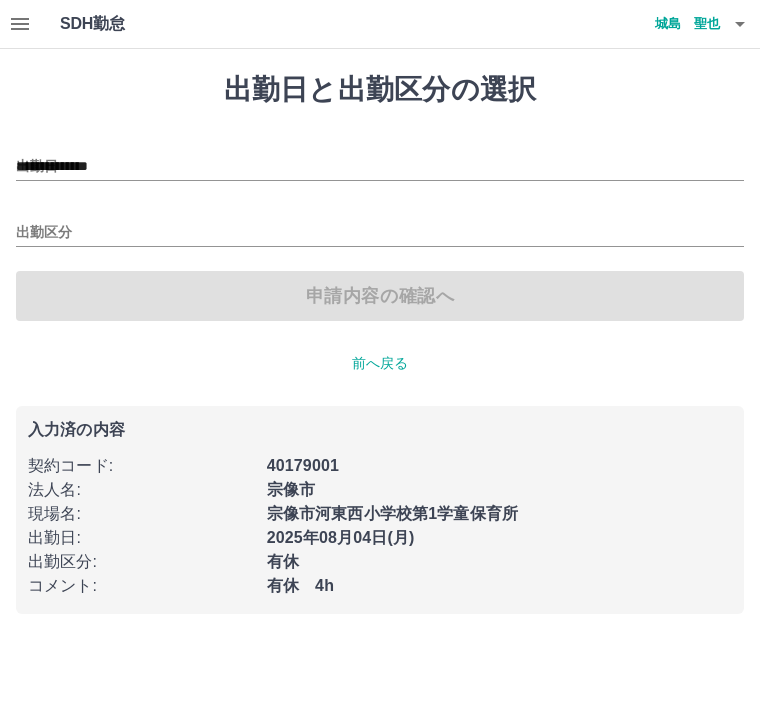 type on "**" 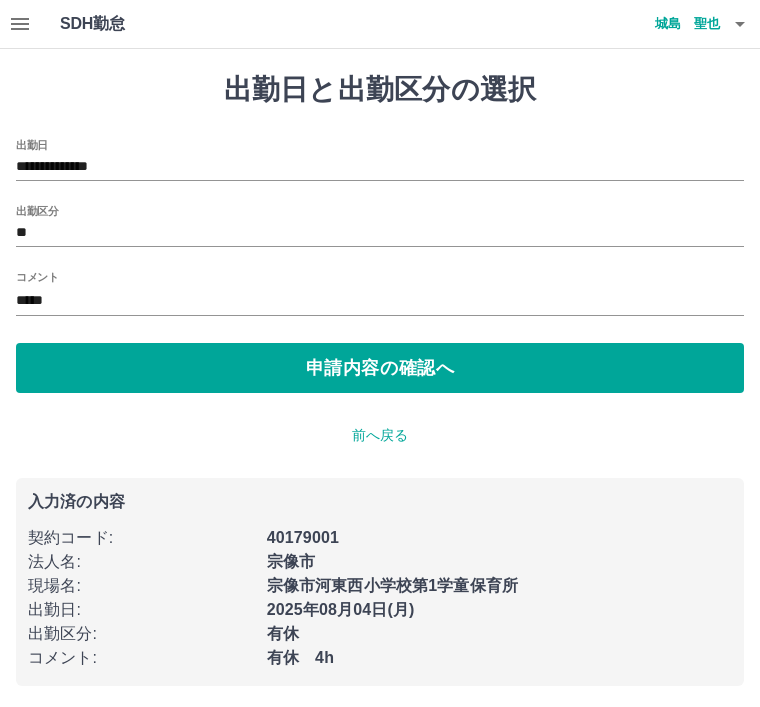 click on "*****" at bounding box center (380, 301) 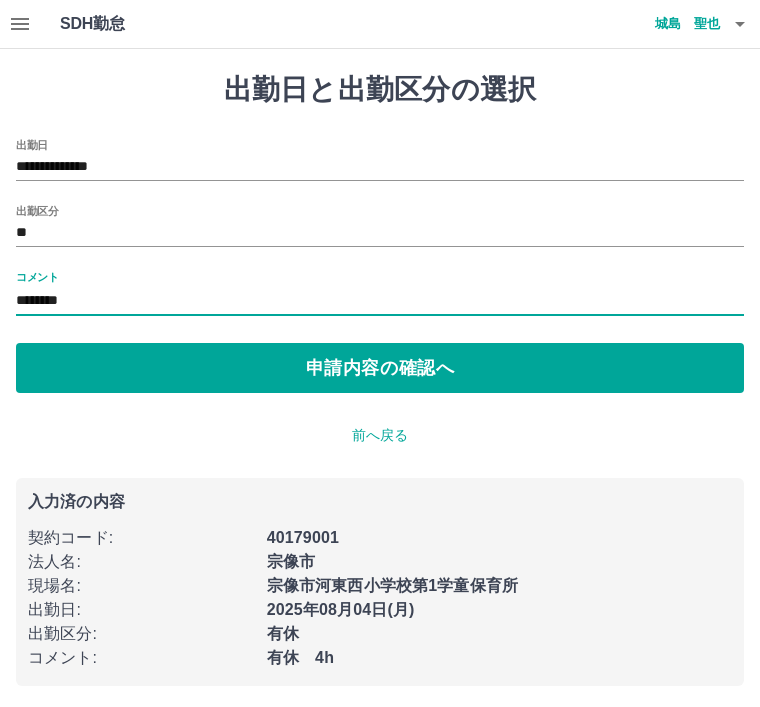 type on "********" 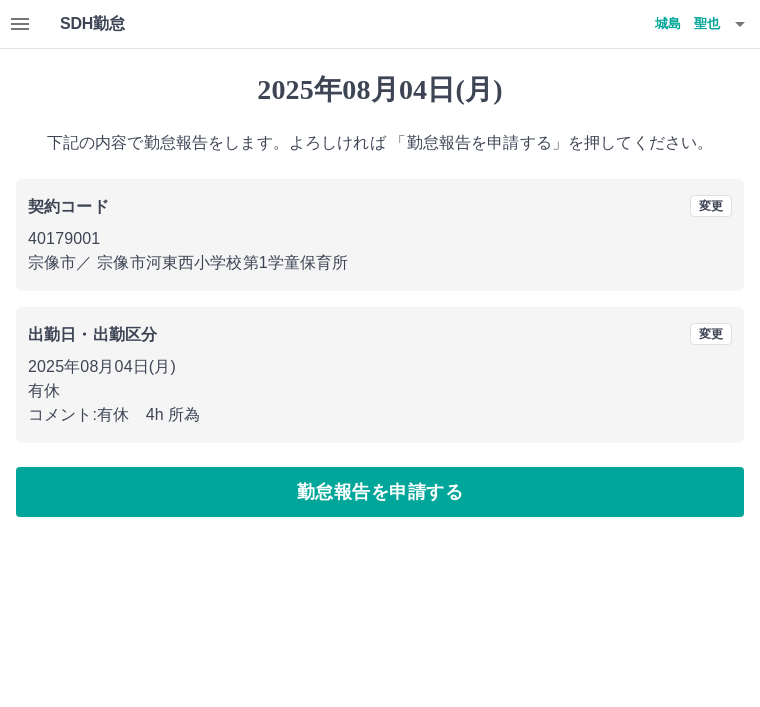 click on "勤怠報告を申請する" at bounding box center [380, 492] 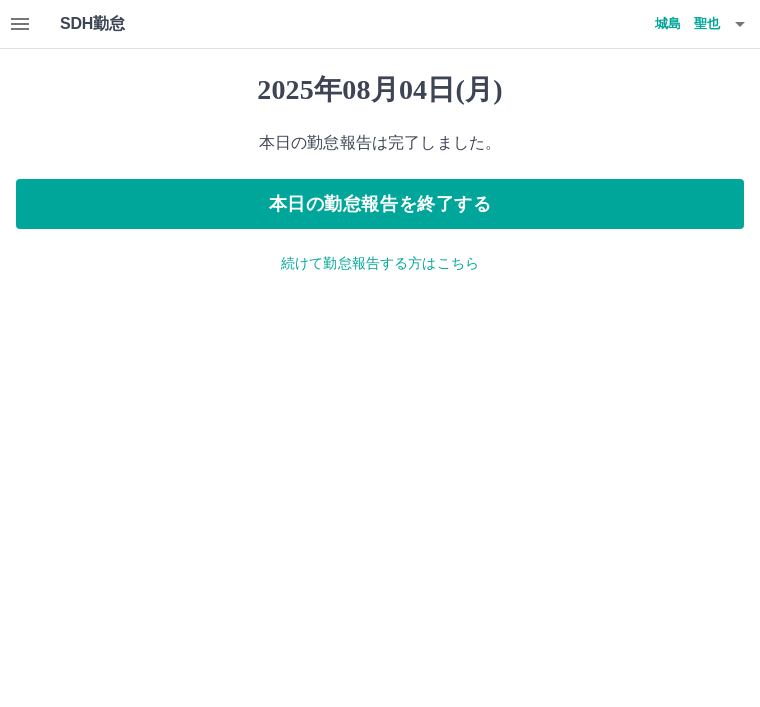 click on "本日の勤怠報告を終了する" at bounding box center [380, 204] 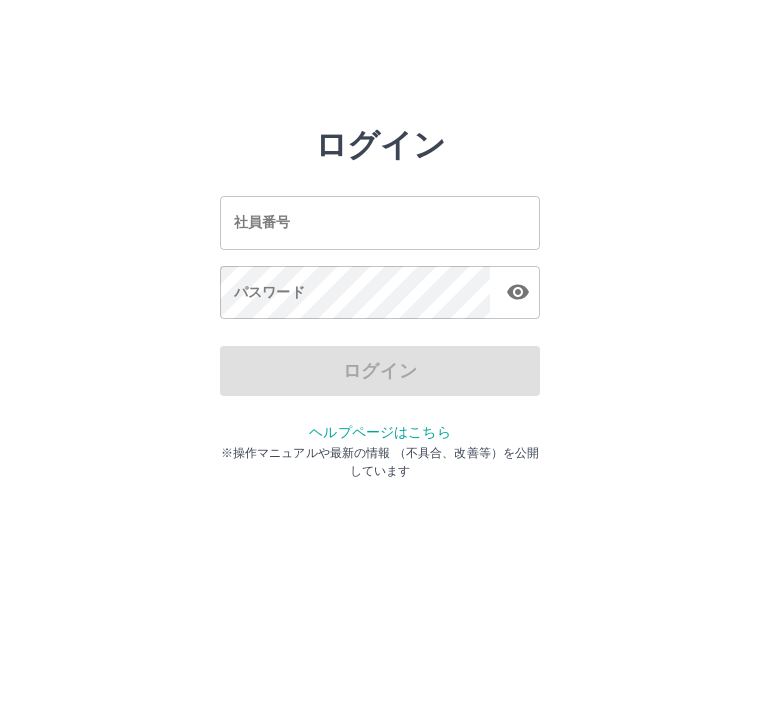 scroll, scrollTop: 0, scrollLeft: 0, axis: both 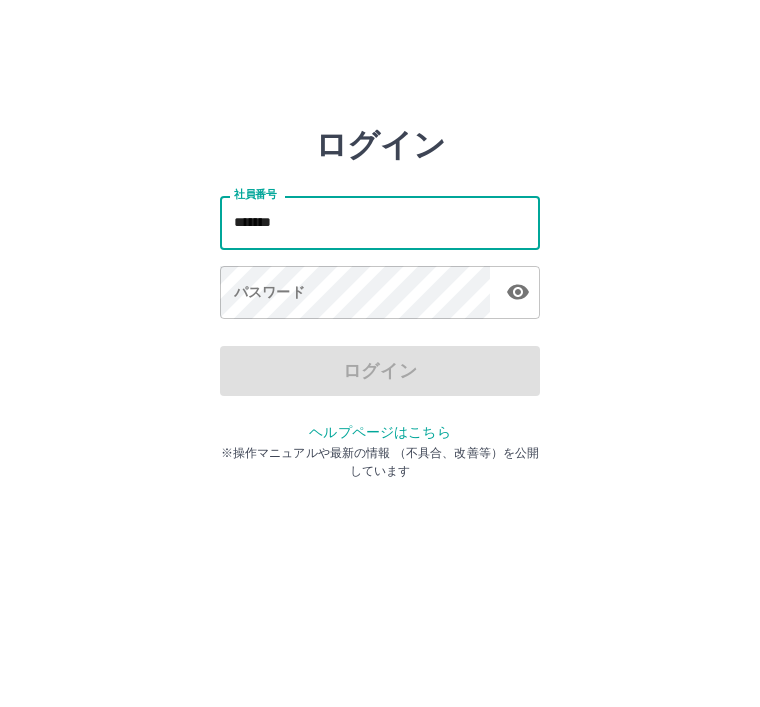type on "*******" 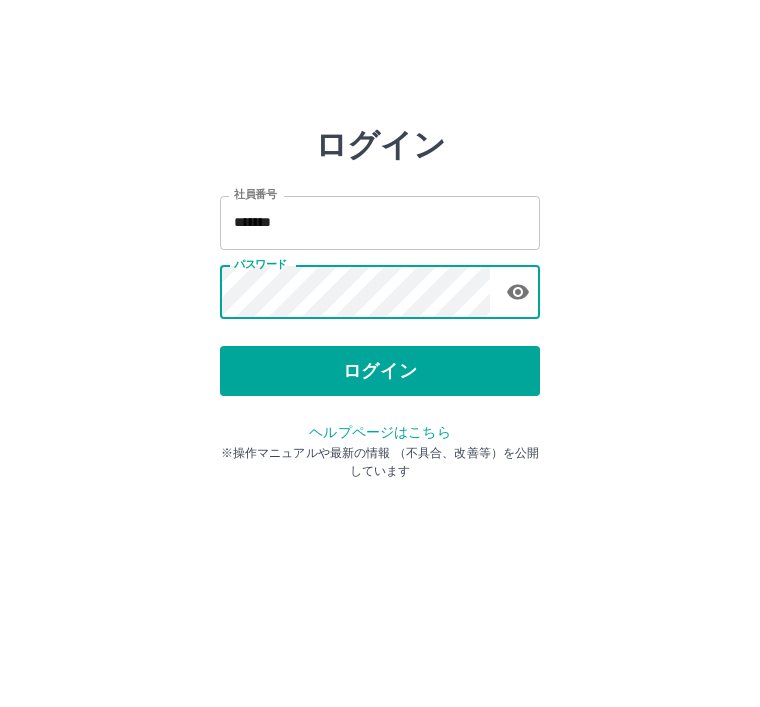 click on "ログイン" at bounding box center [380, 371] 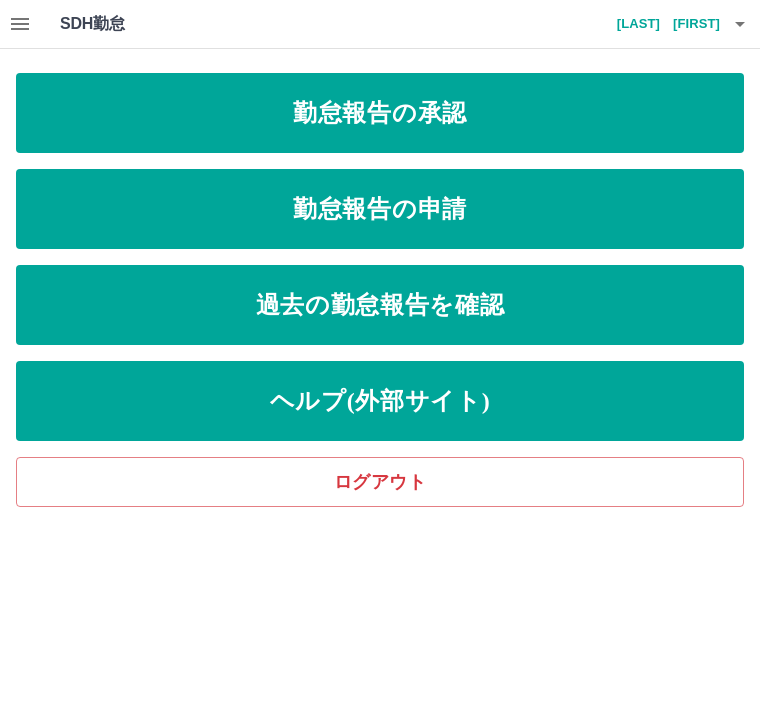 scroll, scrollTop: 0, scrollLeft: 0, axis: both 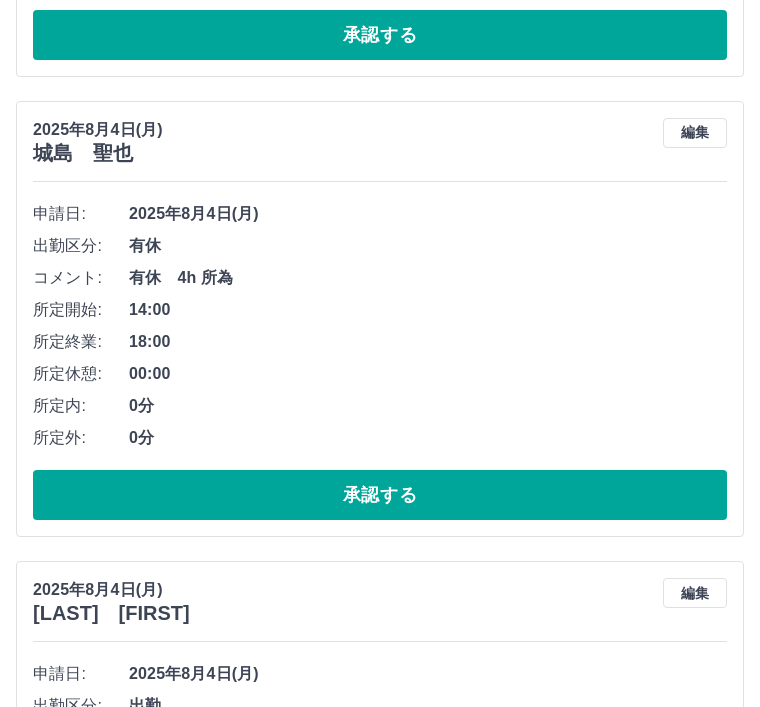 click on "編集" at bounding box center [695, 133] 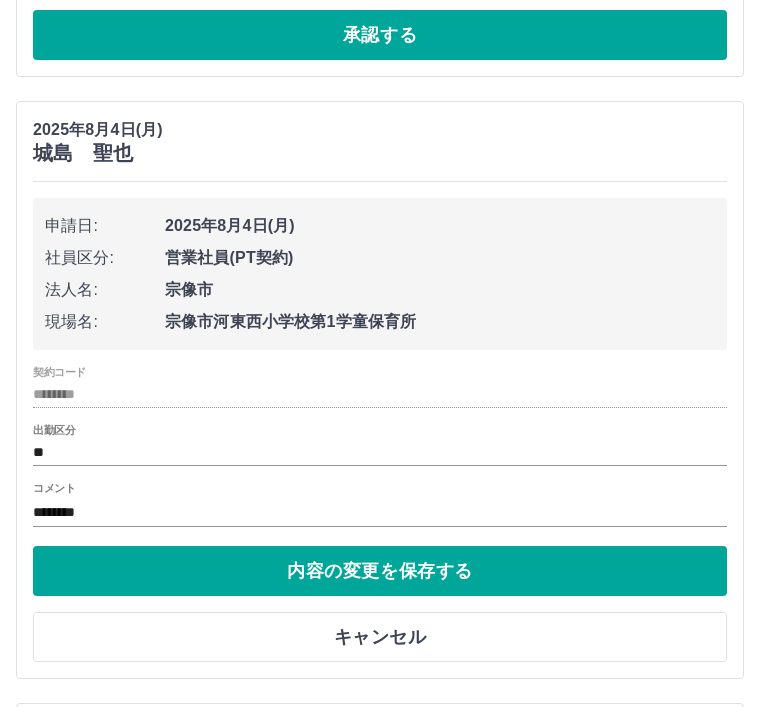 click on "********" at bounding box center [380, 512] 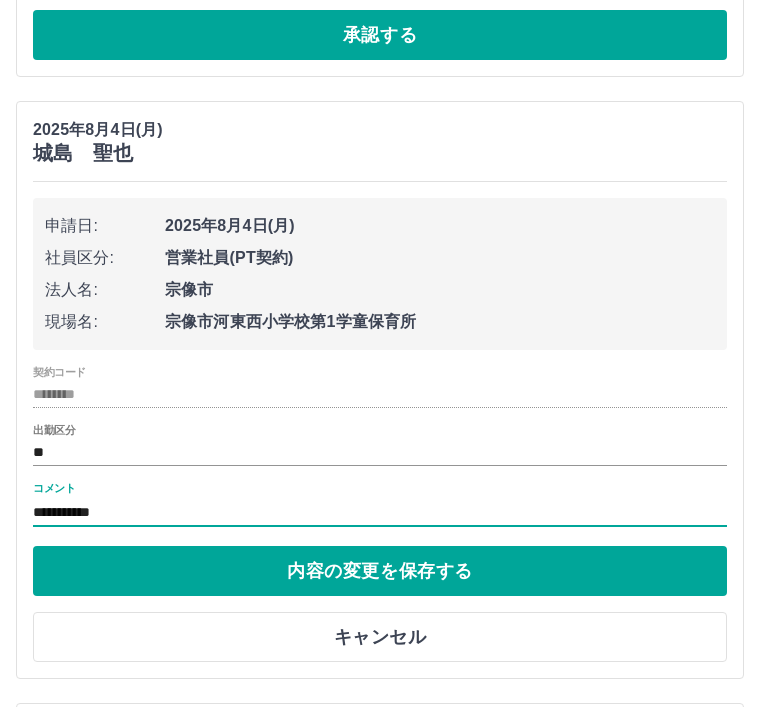type on "**********" 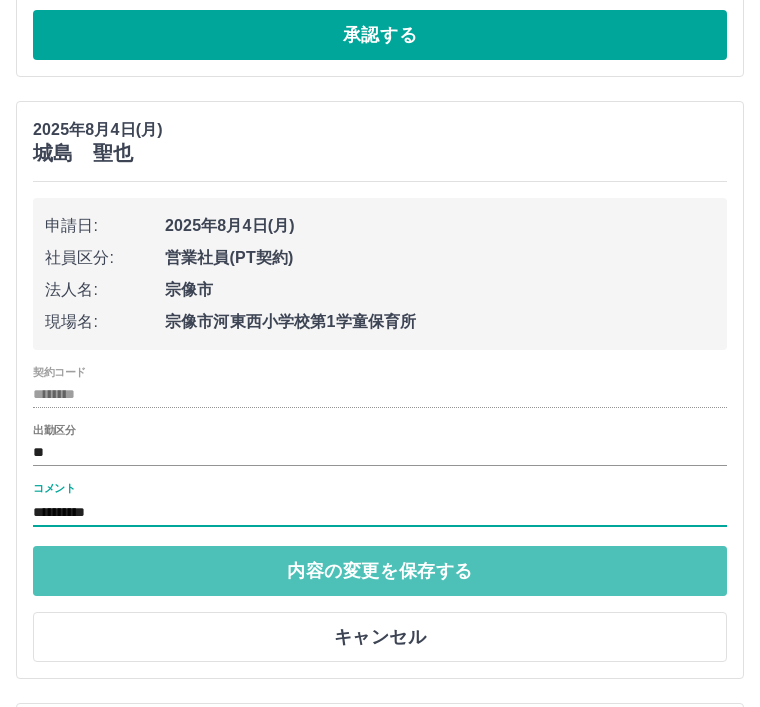 click on "内容の変更を保存する" at bounding box center (380, 571) 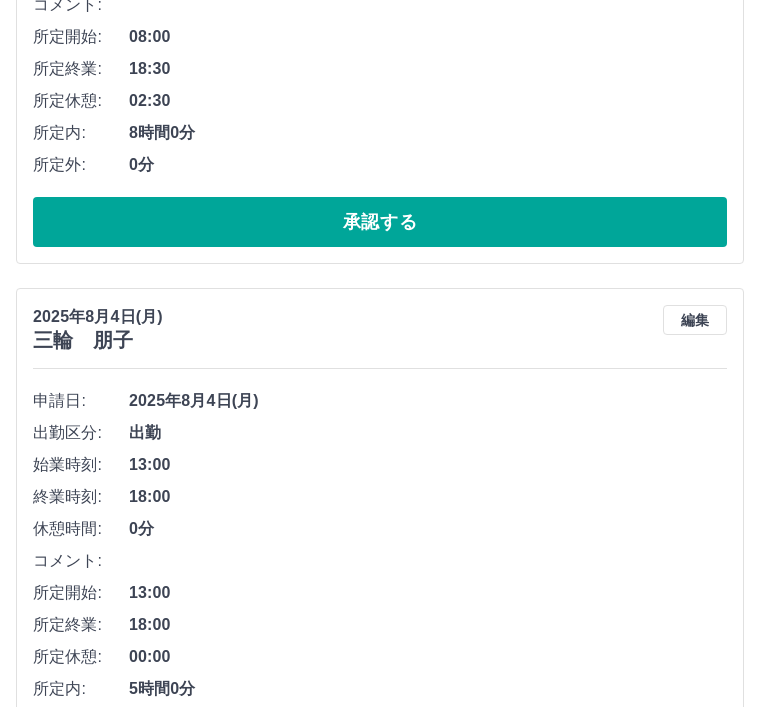 scroll, scrollTop: 5482, scrollLeft: 0, axis: vertical 